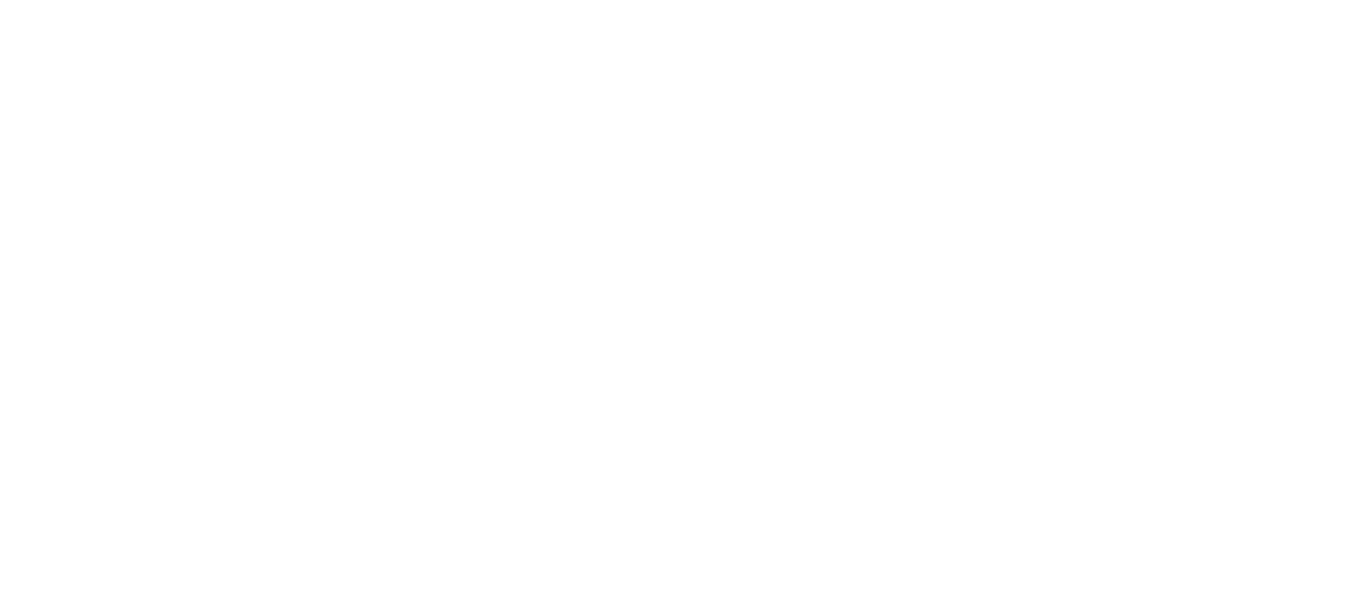 scroll, scrollTop: 0, scrollLeft: 0, axis: both 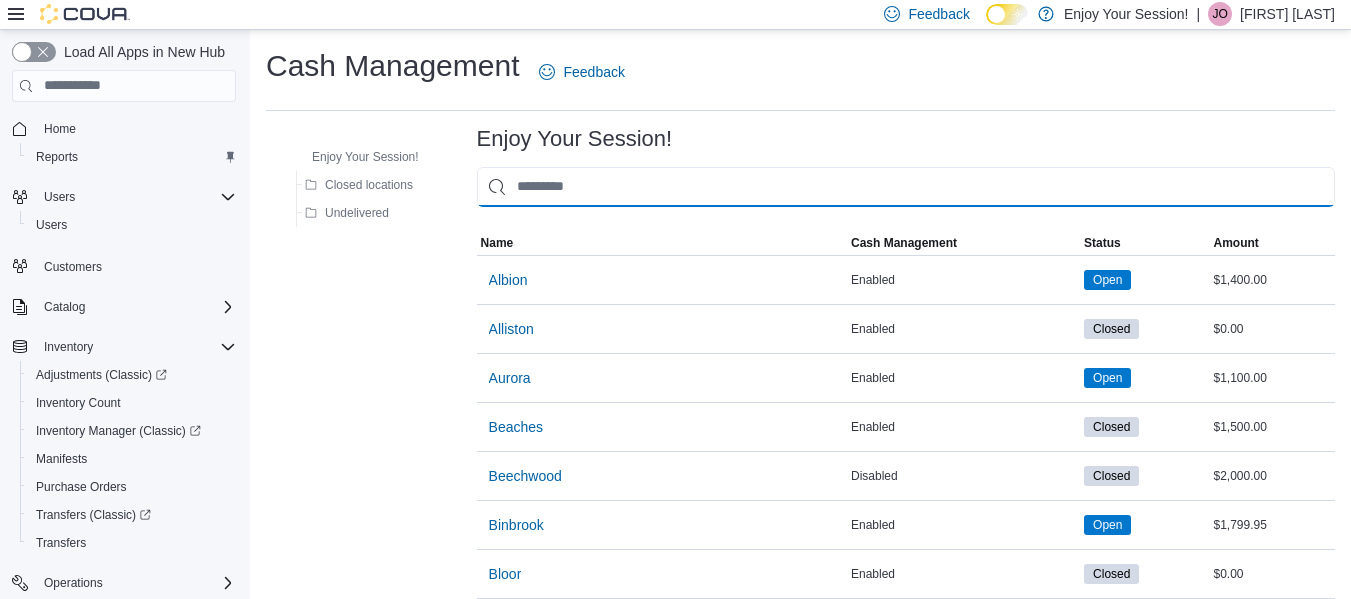 click at bounding box center (906, 187) 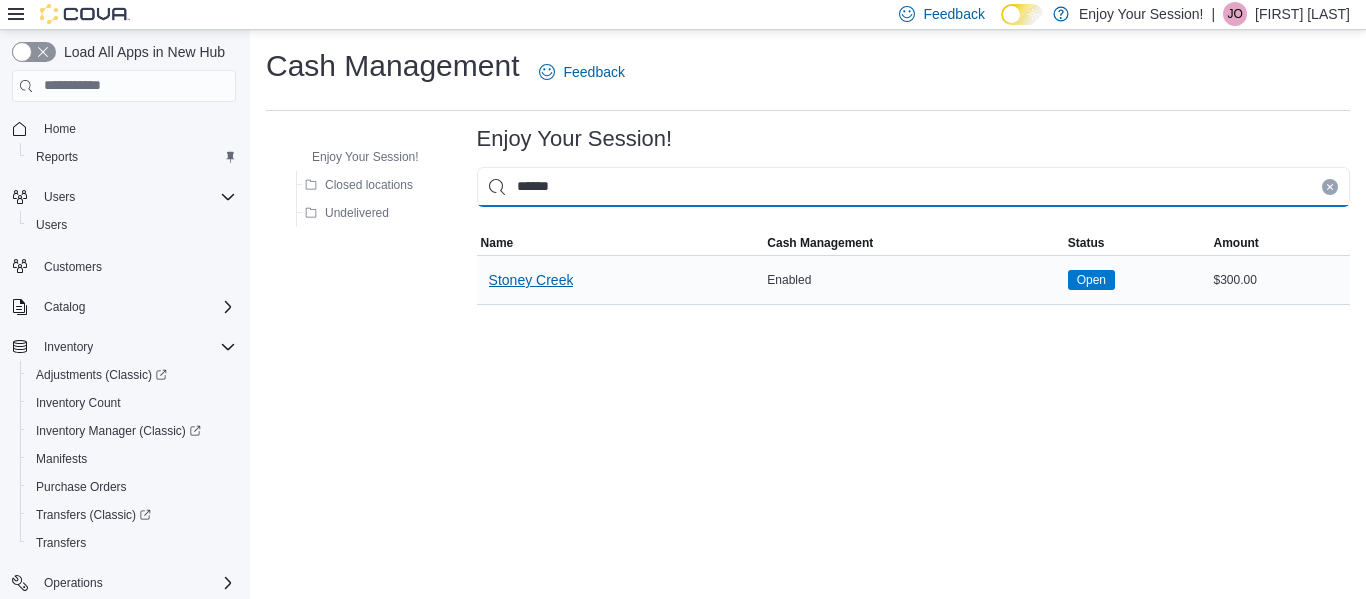 type on "******" 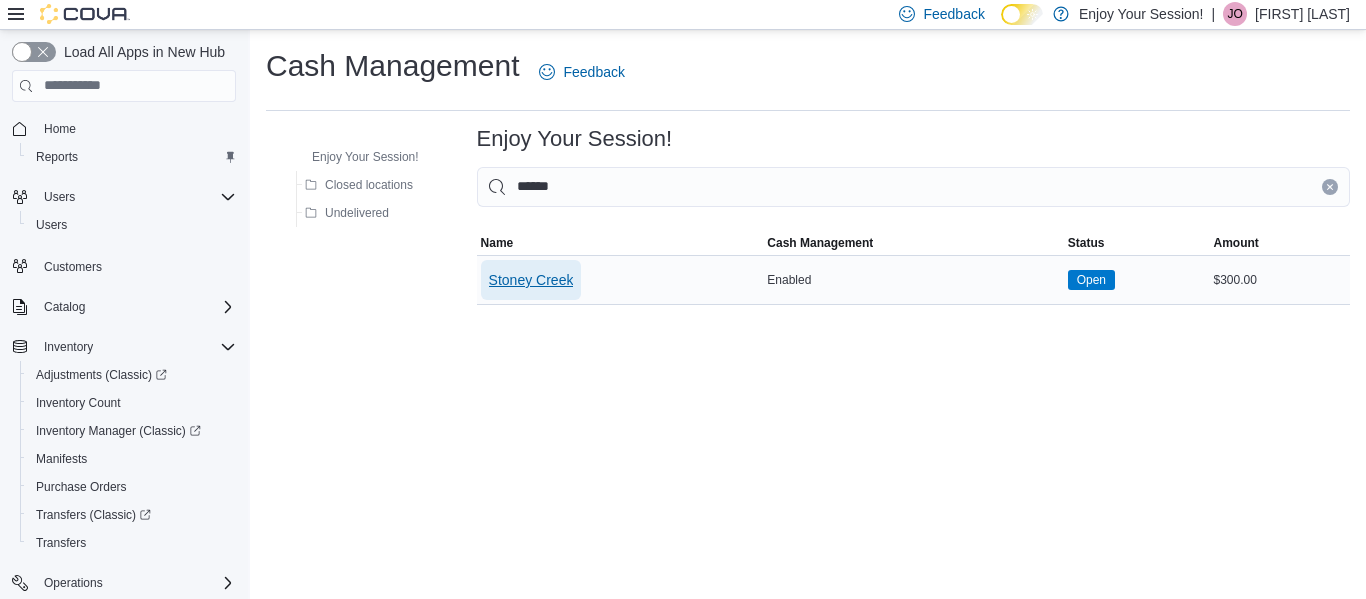 click on "Stoney Creek" at bounding box center (531, 280) 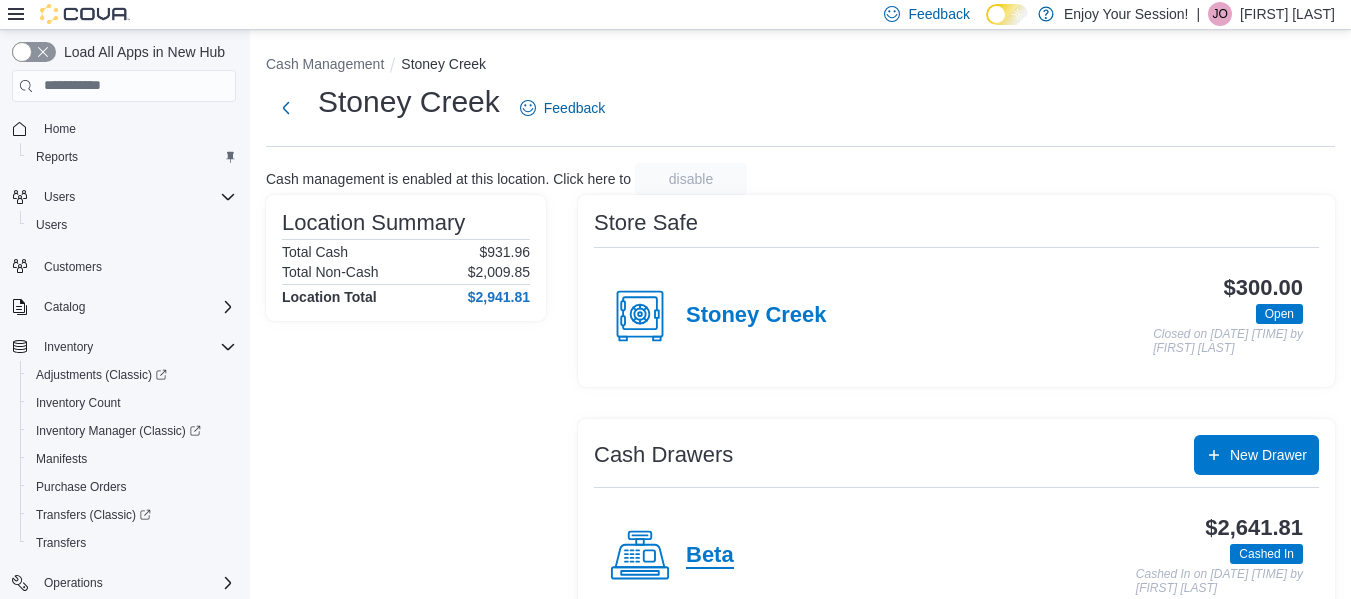 click on "Beta" at bounding box center (710, 556) 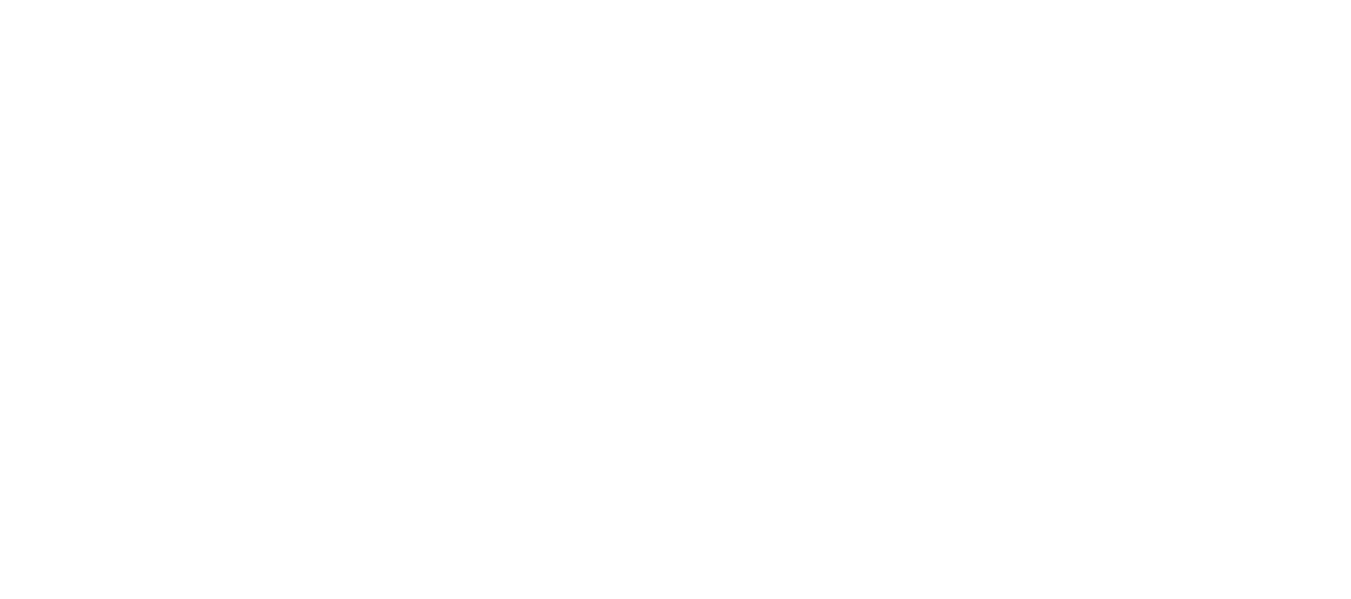 scroll, scrollTop: 0, scrollLeft: 0, axis: both 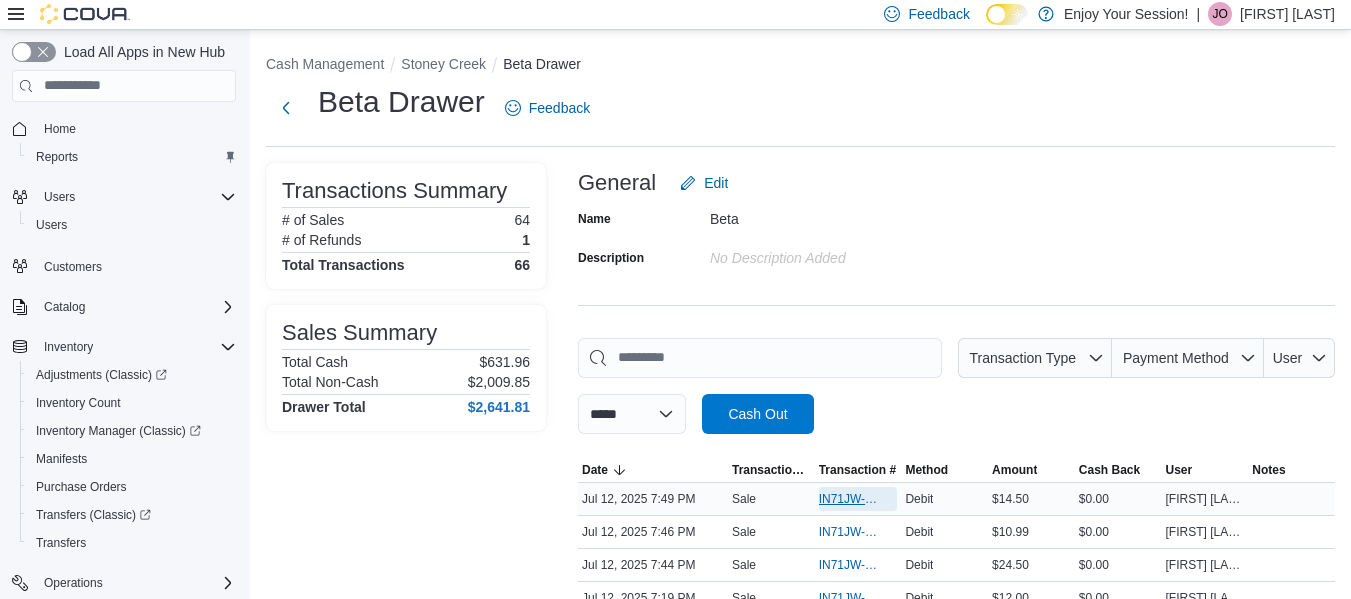 click on "IN71JW-7217128" at bounding box center (848, 499) 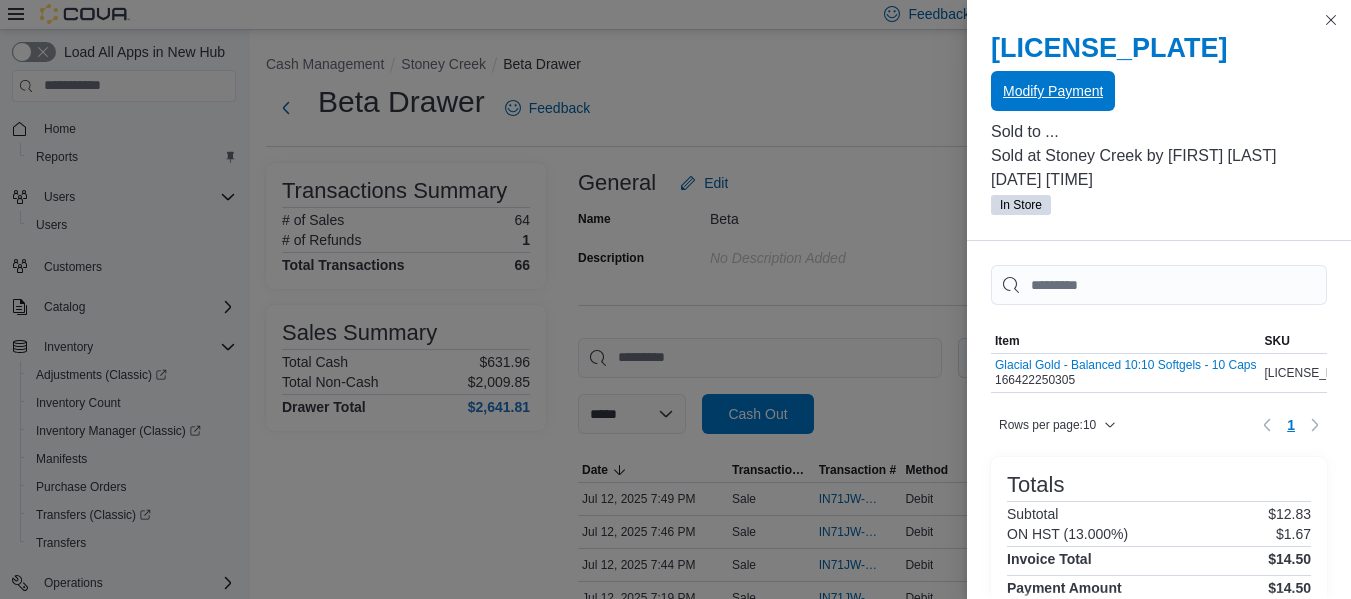 click on "Modify Payment" at bounding box center (1053, 91) 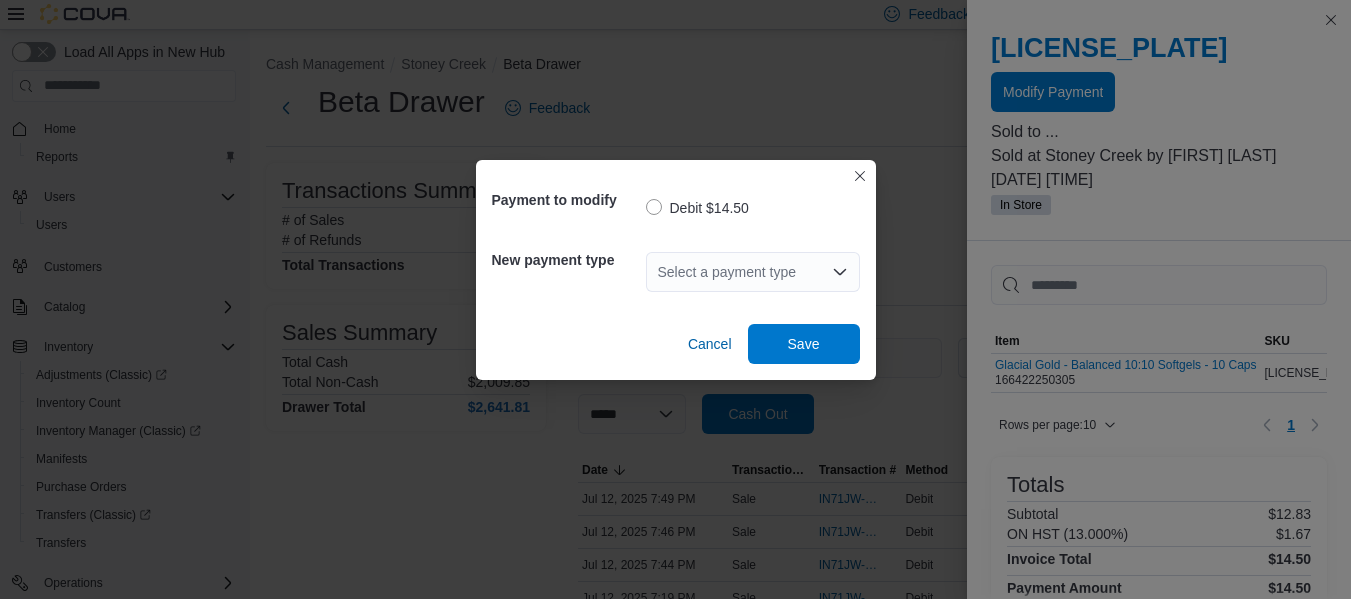 click on "Select a payment type" at bounding box center [753, 272] 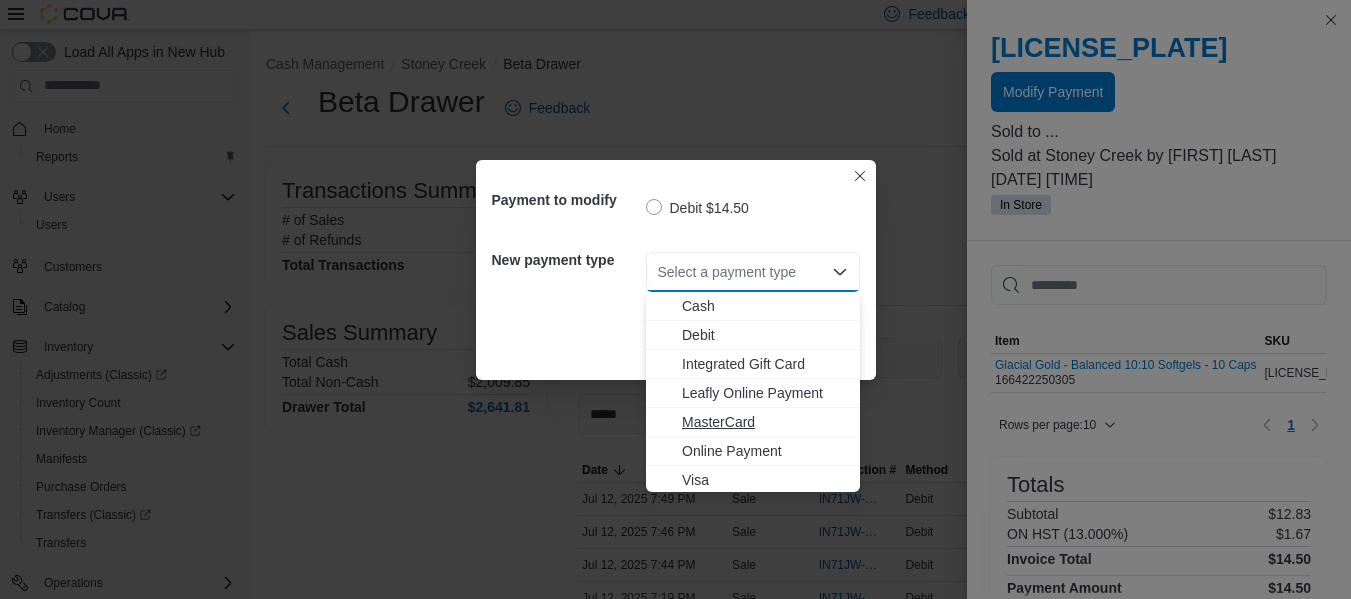 click on "MasterCard" at bounding box center (765, 422) 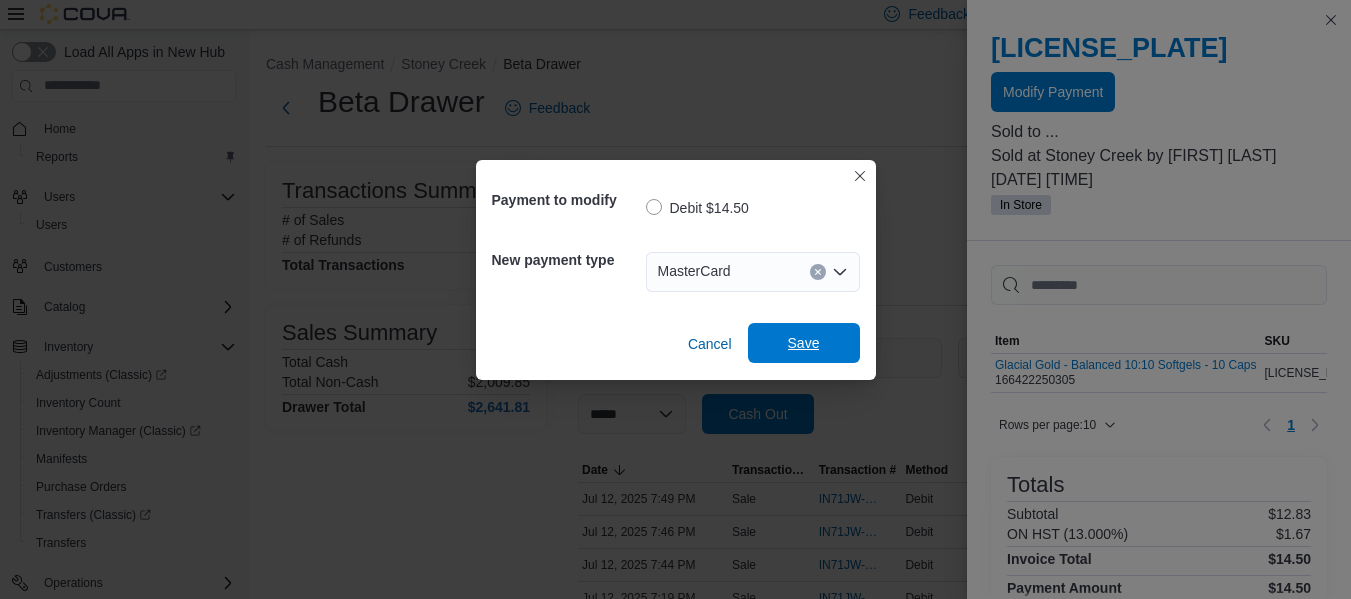 click on "Save" at bounding box center [804, 343] 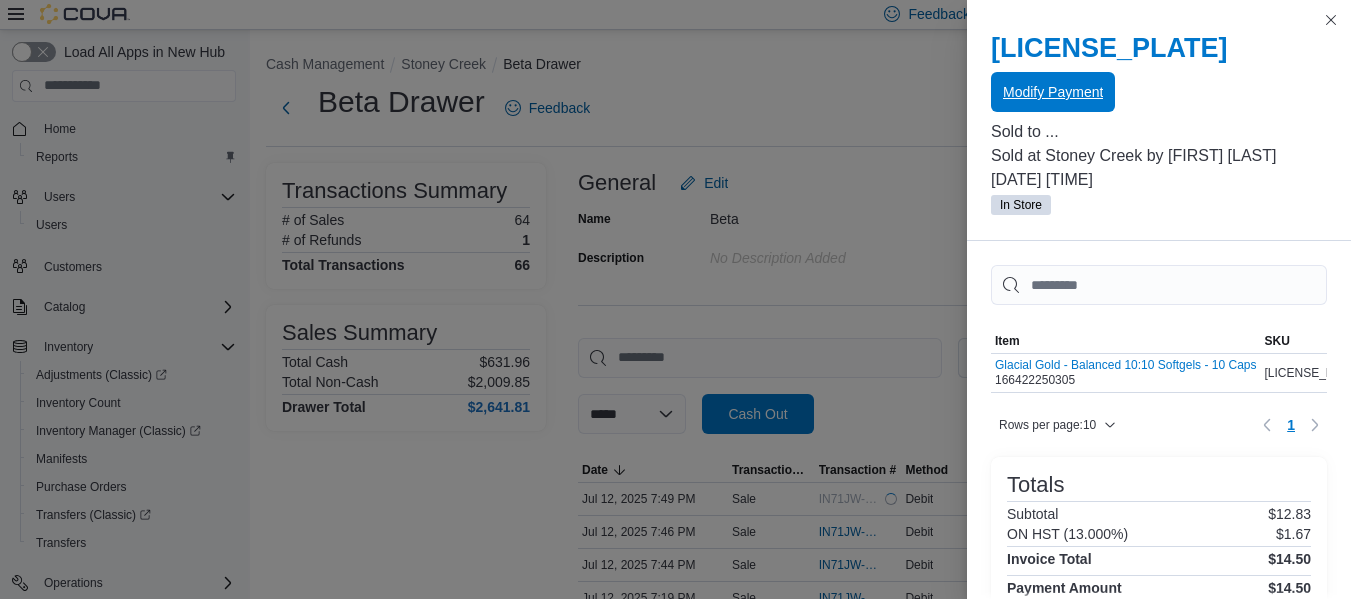 scroll, scrollTop: 0, scrollLeft: 0, axis: both 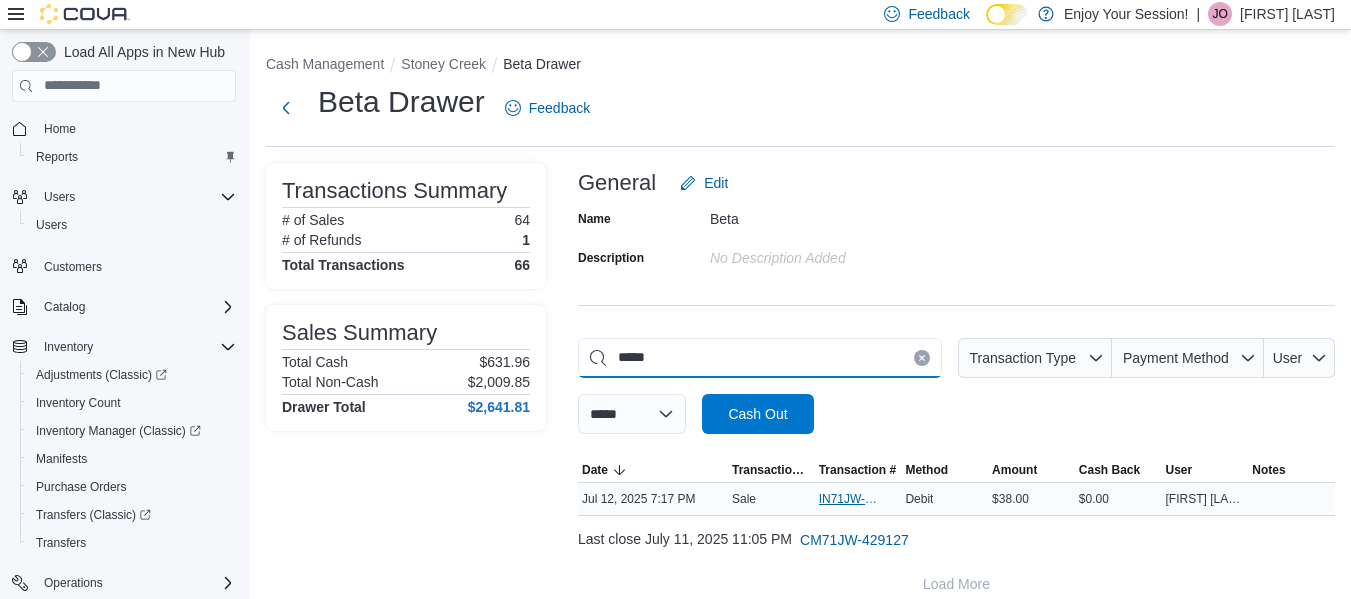 type on "*****" 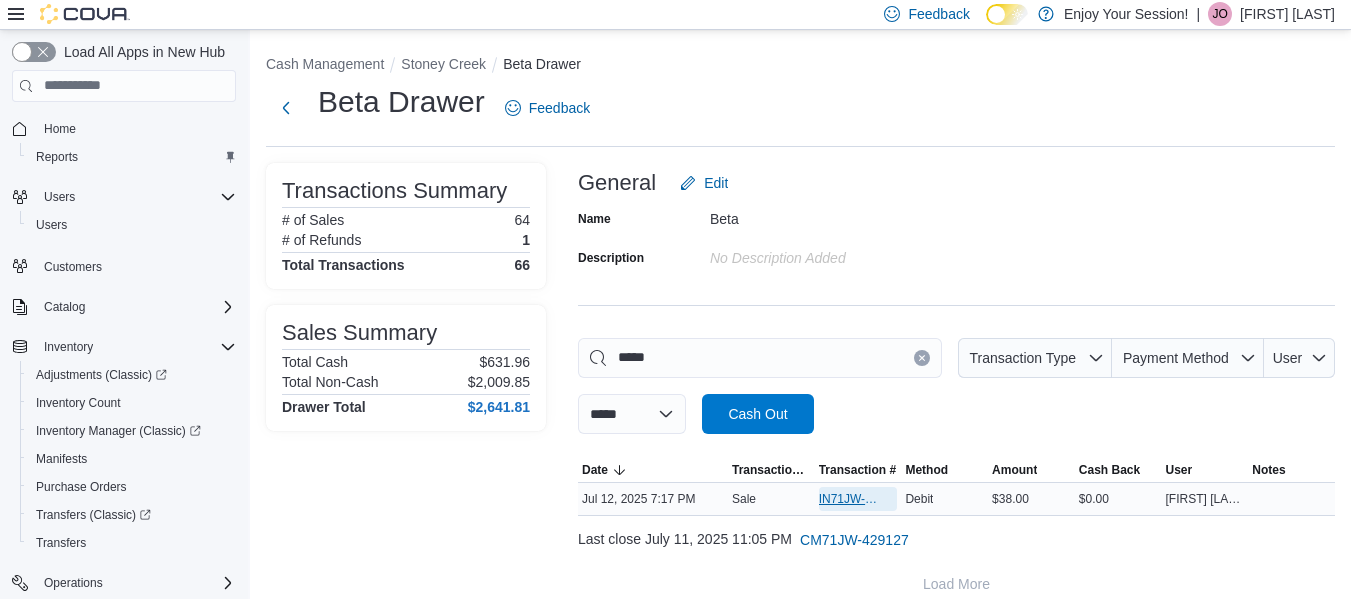 click on "IN71JW-7216939" at bounding box center [848, 499] 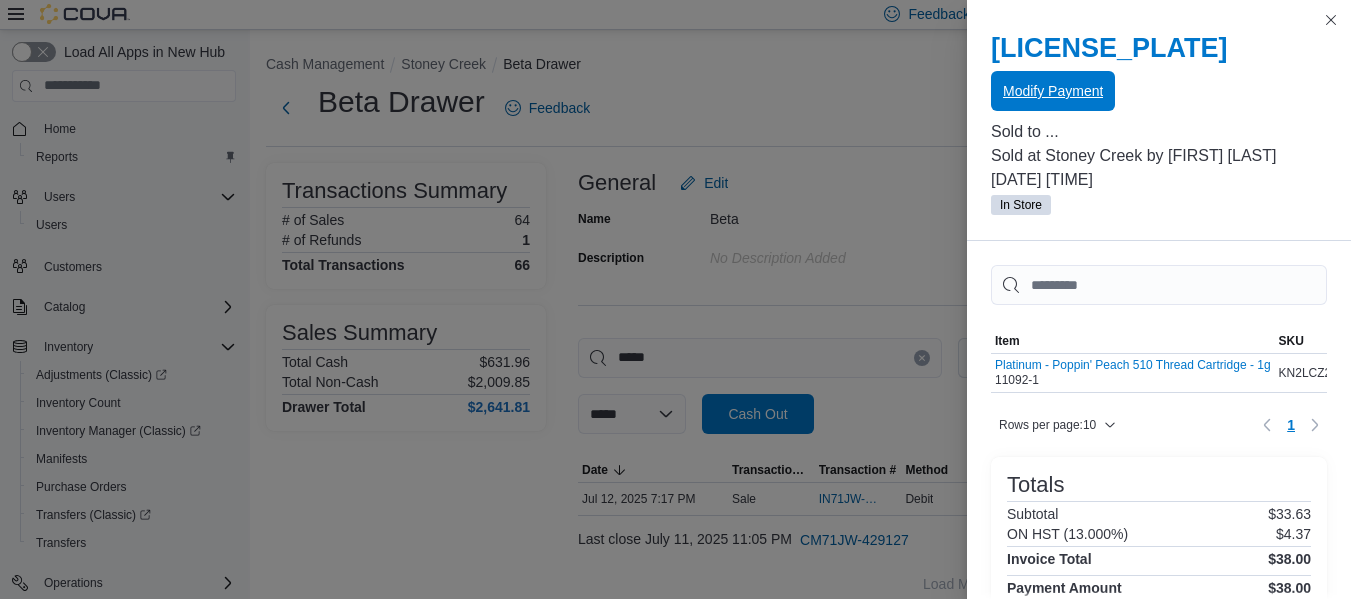 click on "Modify Payment" at bounding box center [1053, 91] 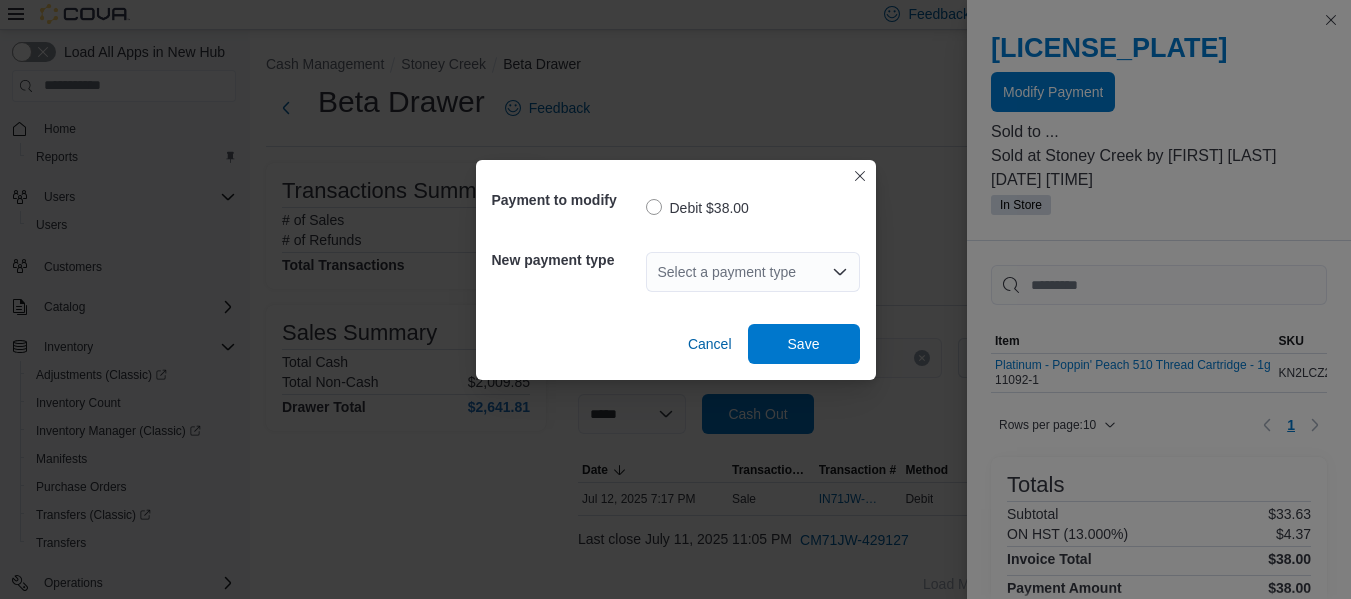 click 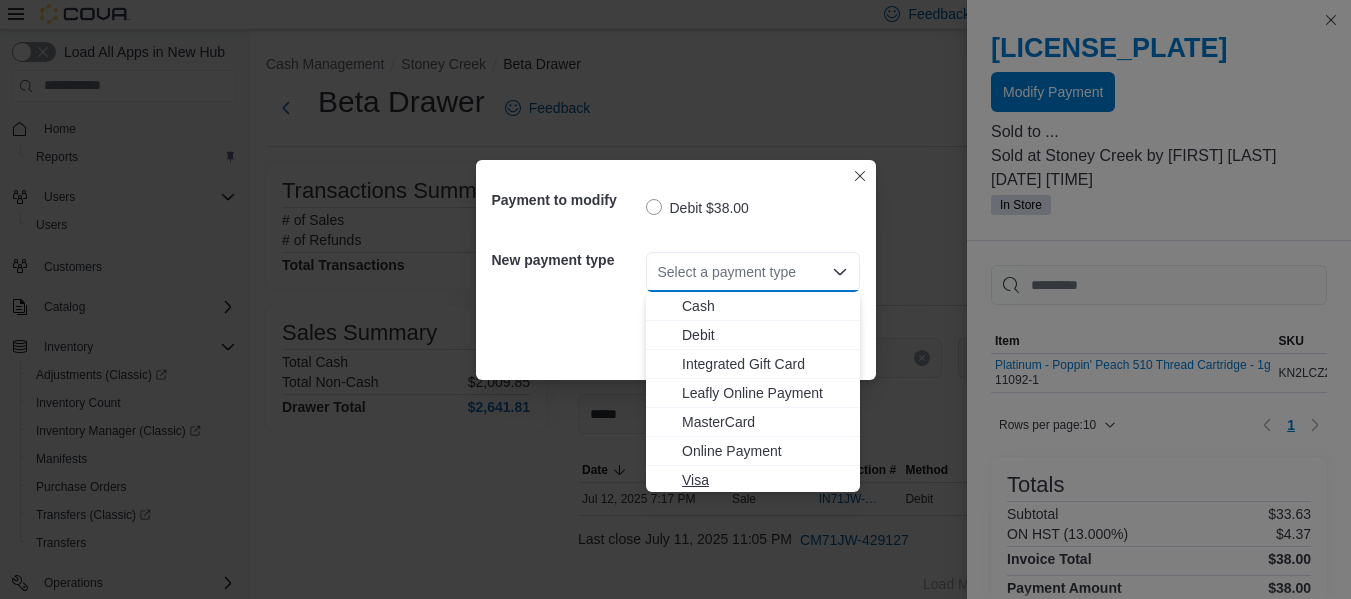 click on "Visa" at bounding box center [753, 480] 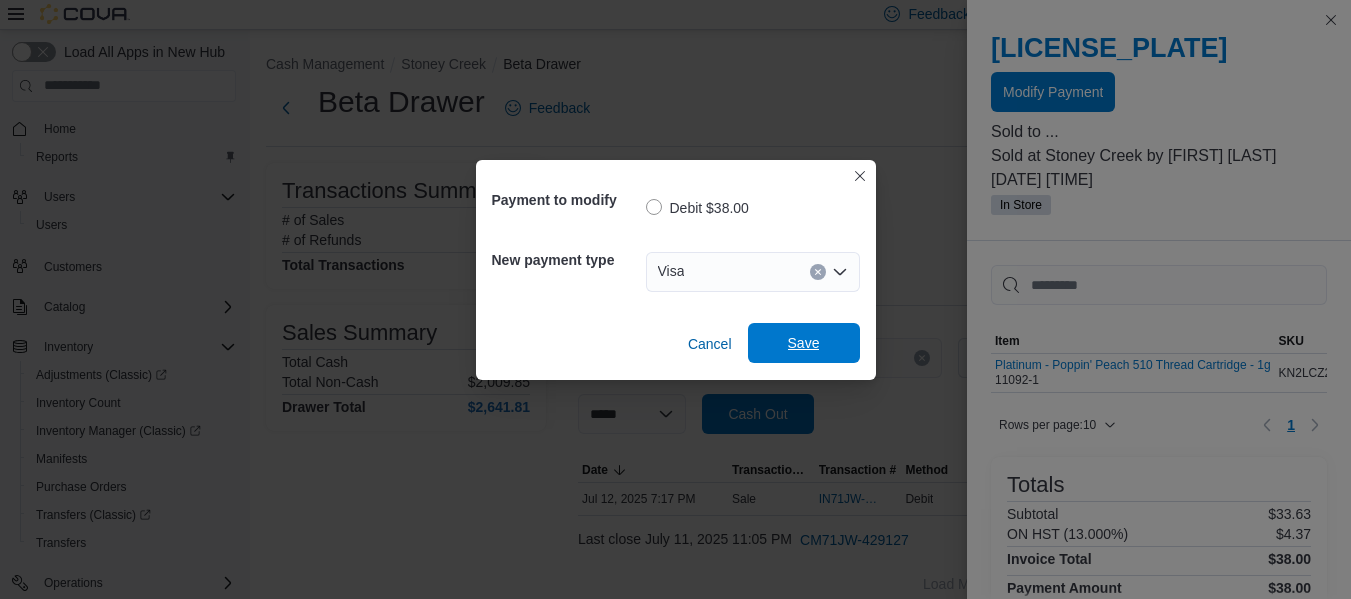 click on "Save" at bounding box center (804, 343) 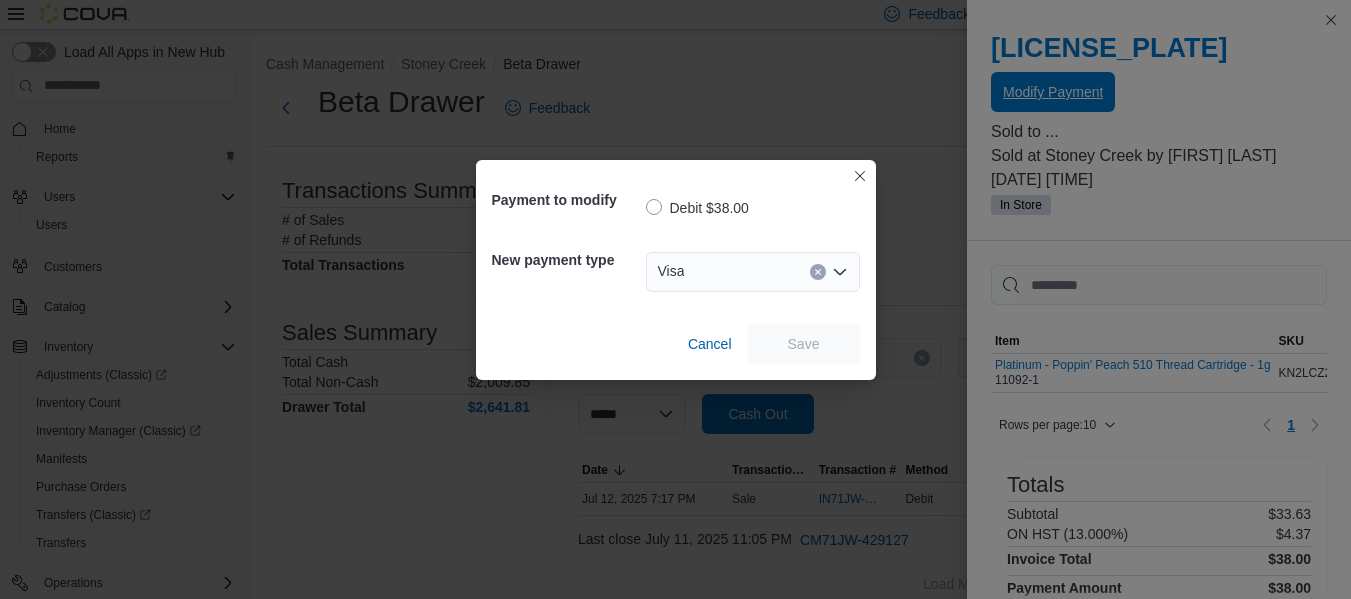 scroll, scrollTop: 0, scrollLeft: 0, axis: both 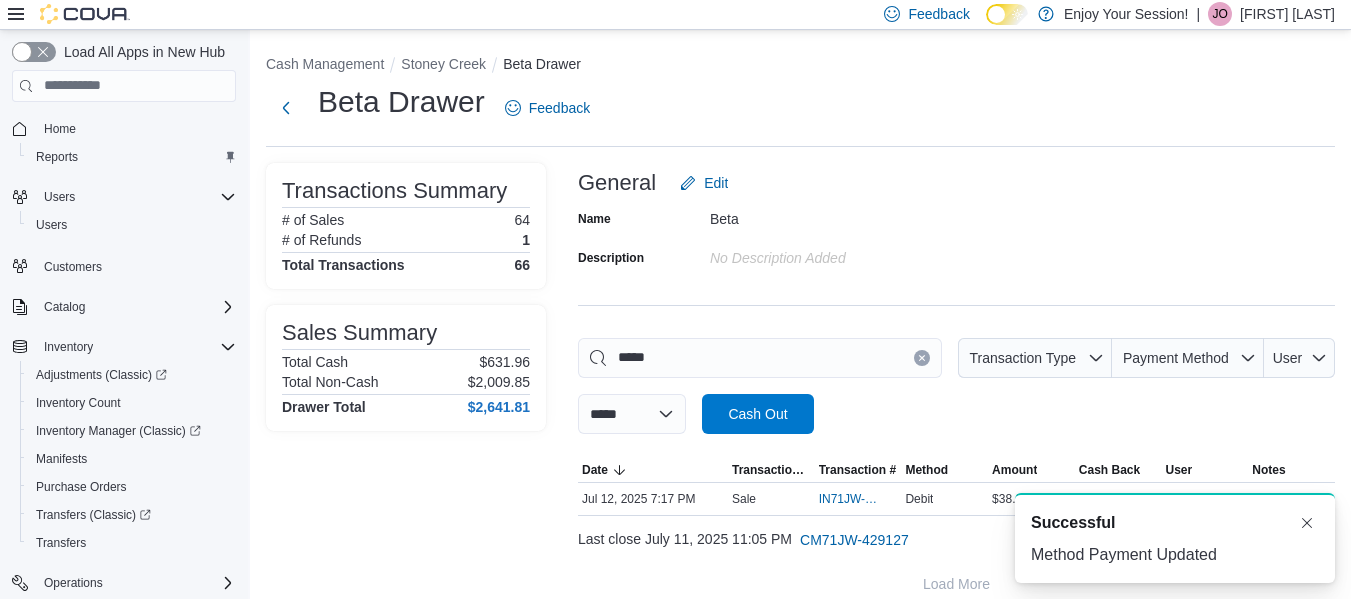 click 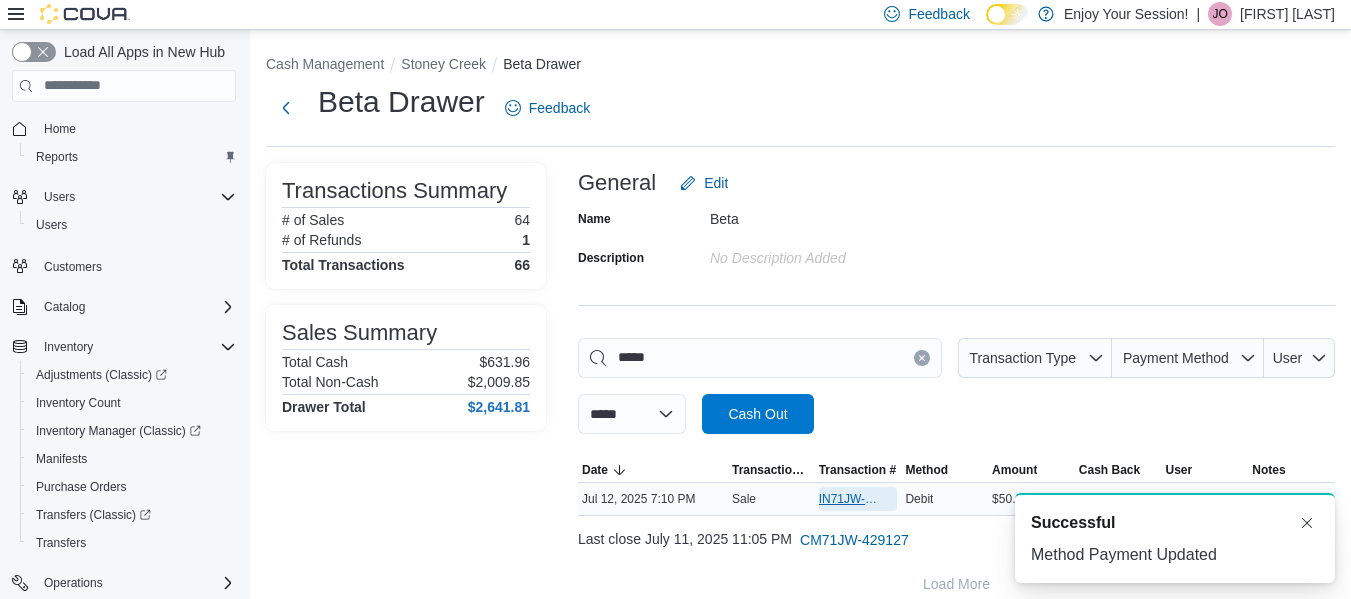 click on "IN71JW-7216885" at bounding box center [858, 499] 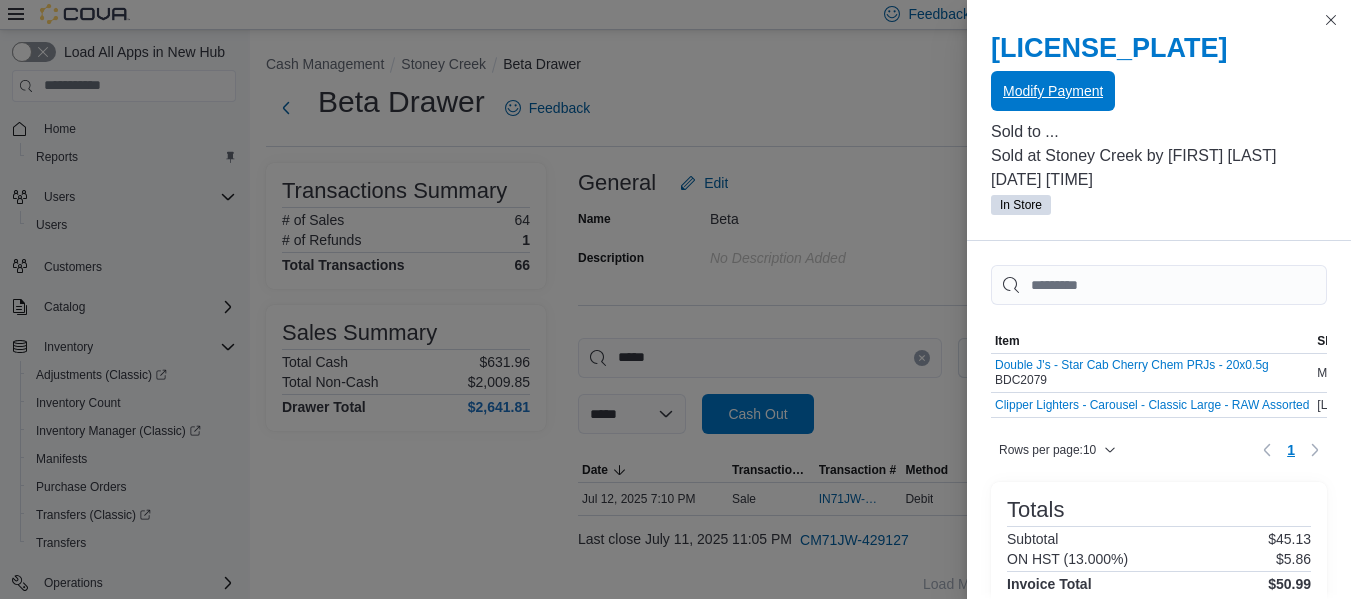 click on "Modify Payment" at bounding box center [1053, 91] 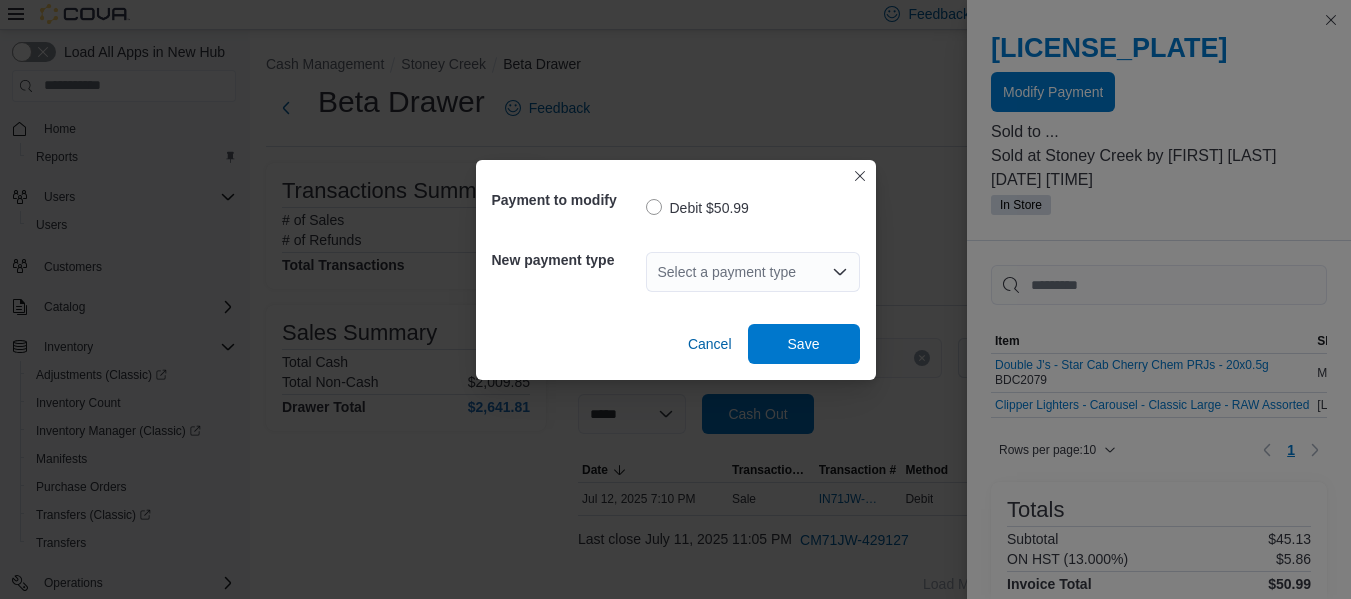 click on "Select a payment type" at bounding box center [753, 272] 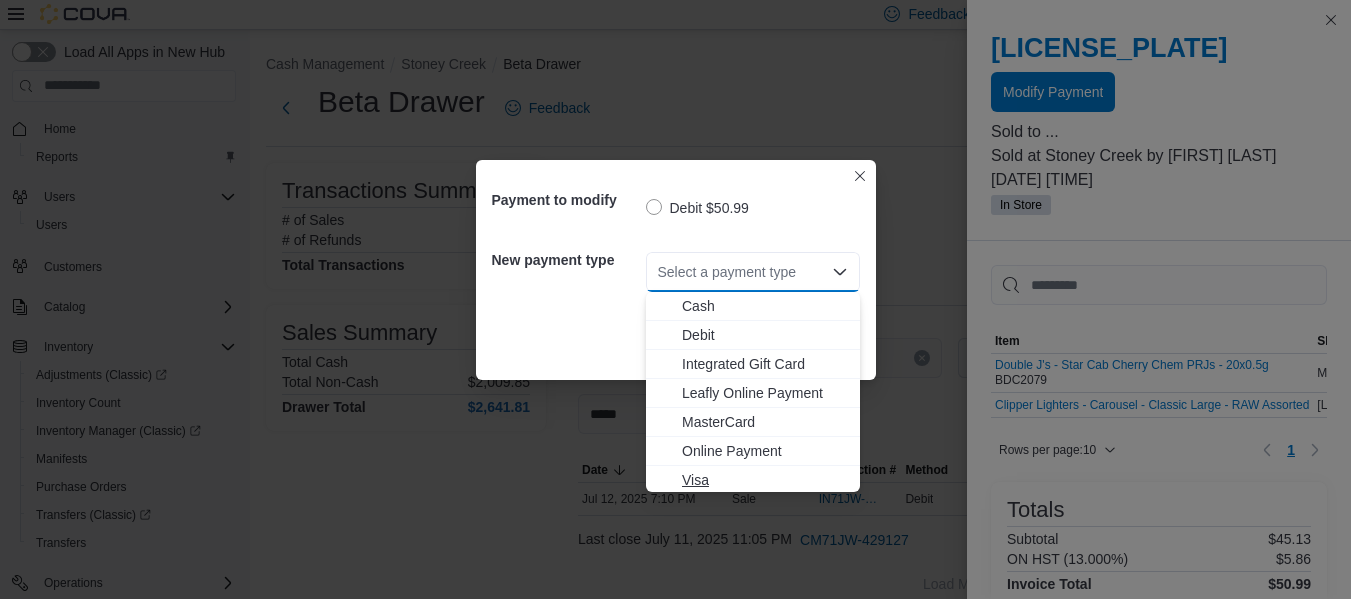 click on "Visa" at bounding box center (765, 480) 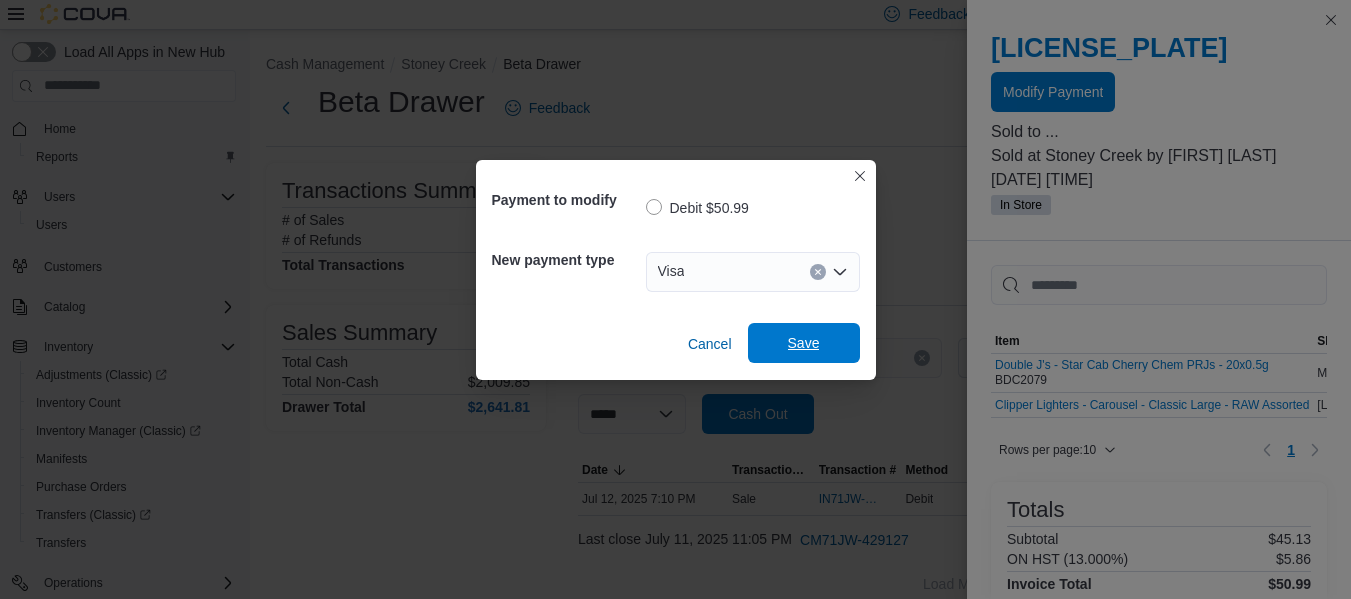 click on "Save" at bounding box center [804, 343] 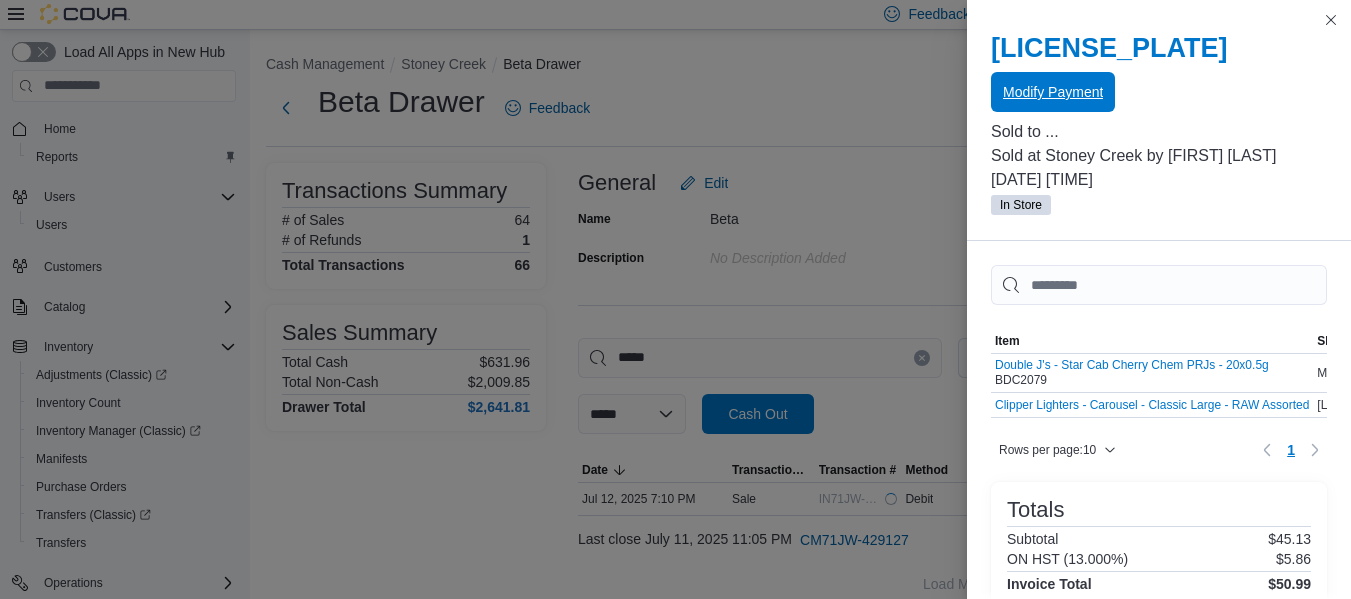 scroll, scrollTop: 0, scrollLeft: 0, axis: both 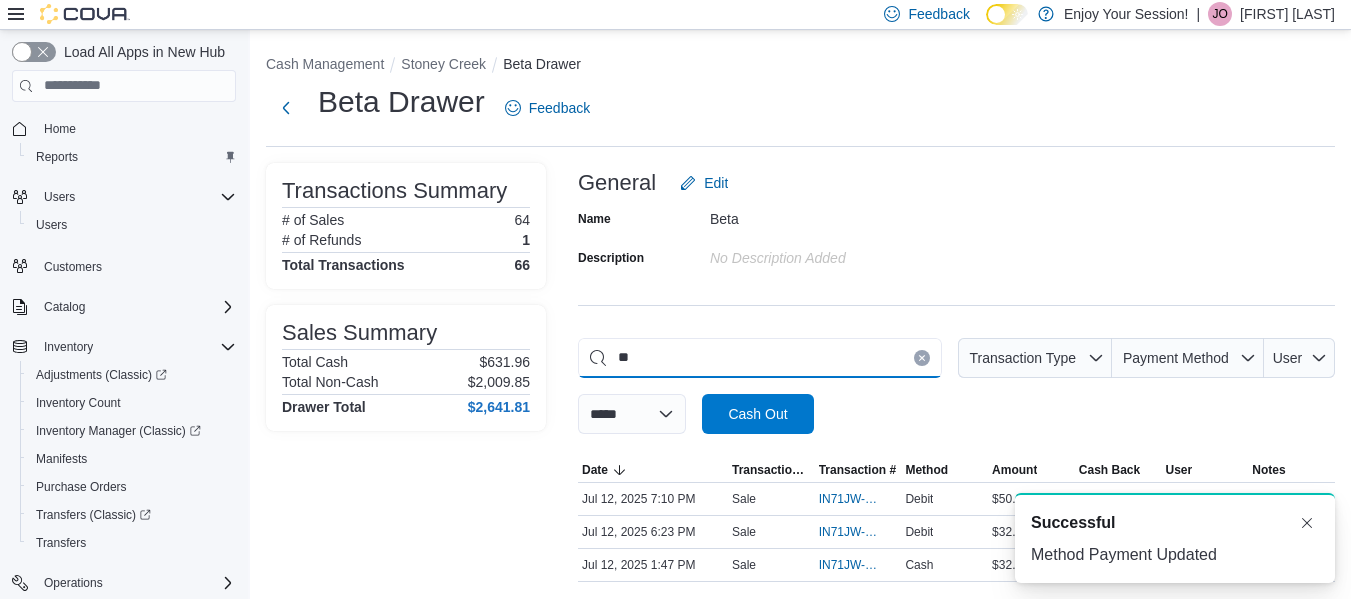 type on "*" 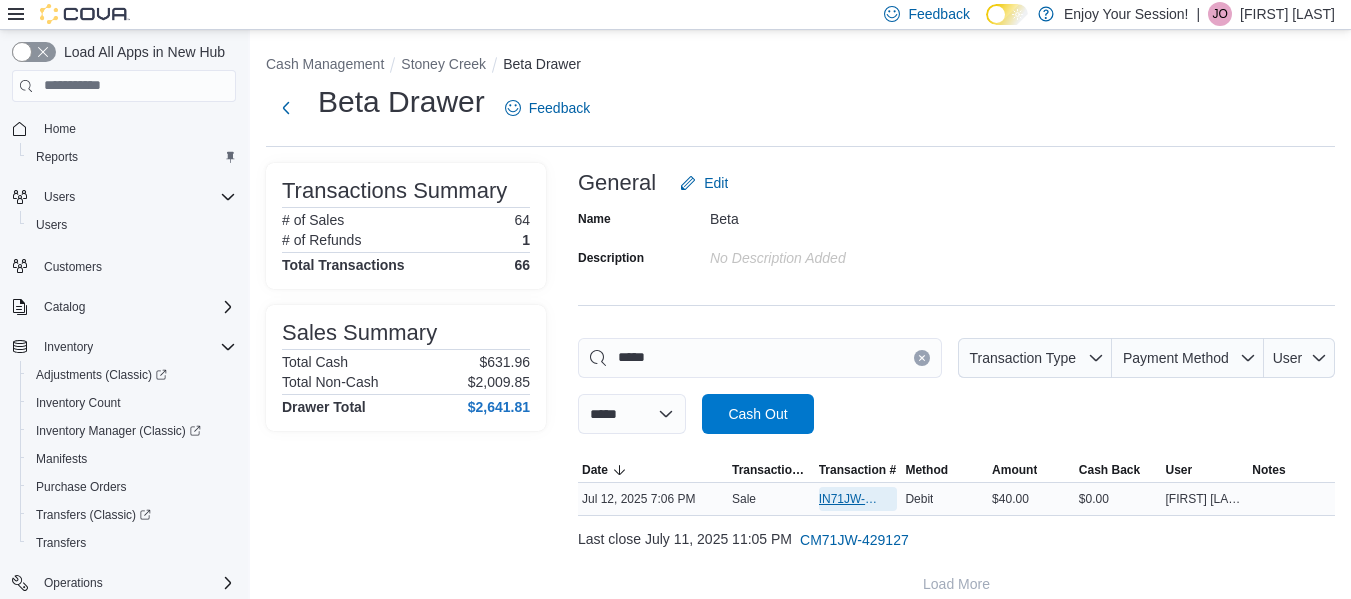 click on "IN71JW-7216858" at bounding box center [848, 499] 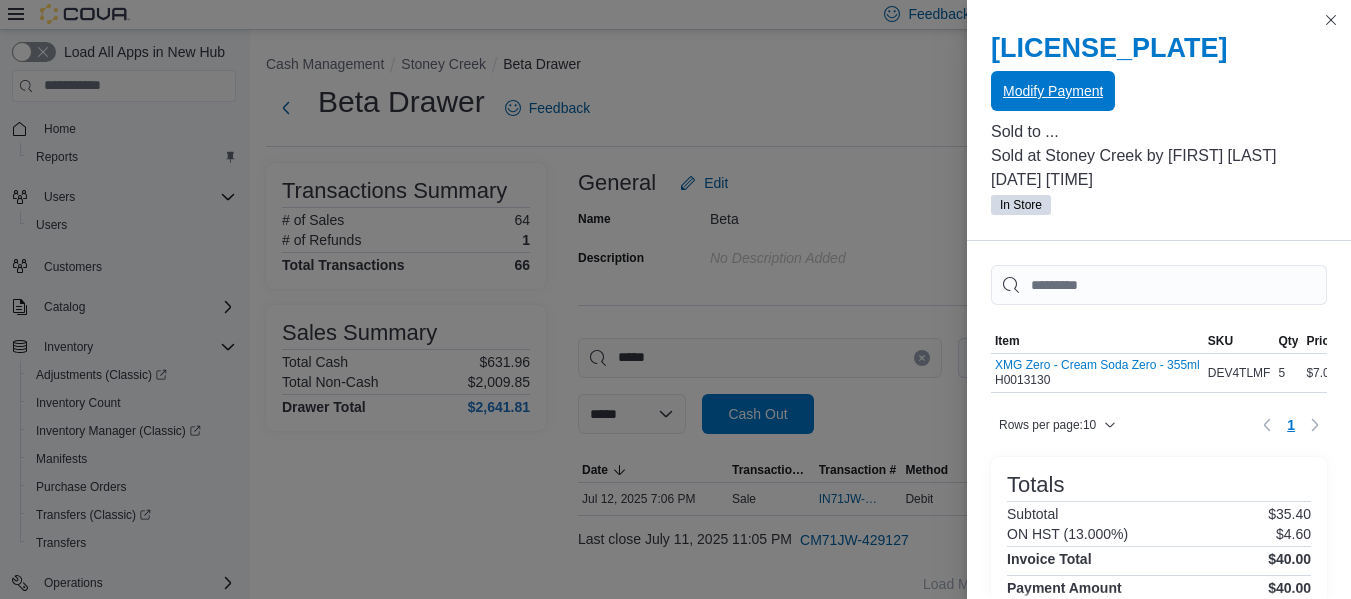 click on "Modify Payment" at bounding box center [1053, 91] 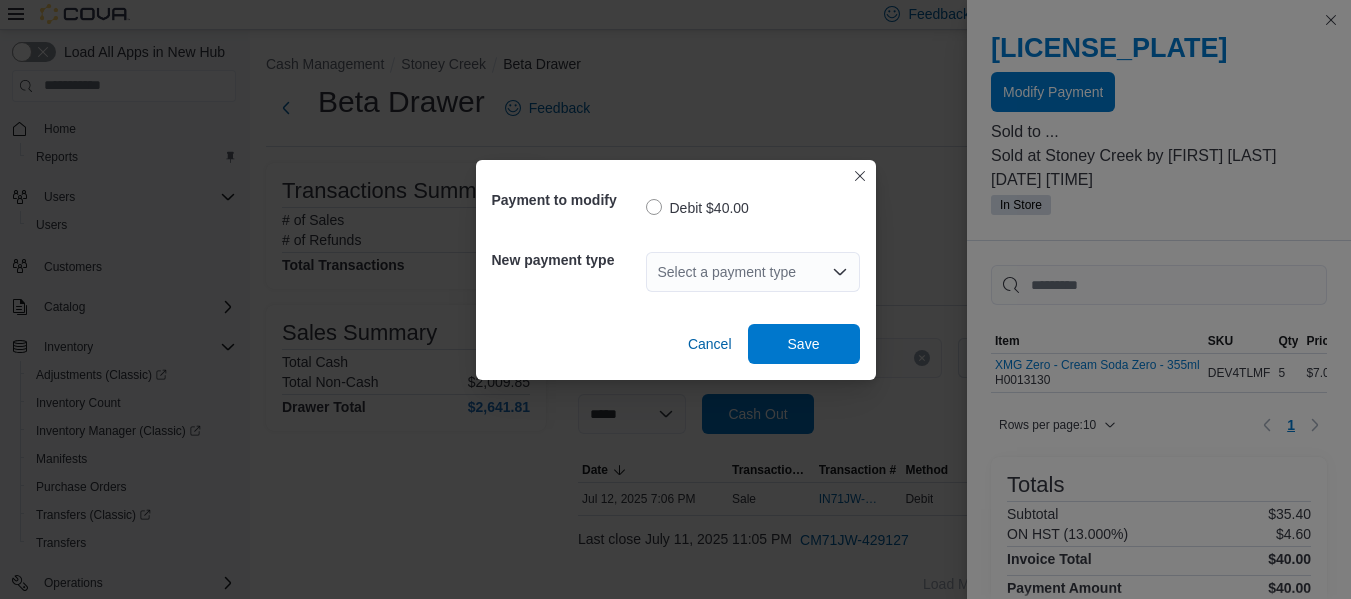 click on "Select a payment type" at bounding box center [753, 272] 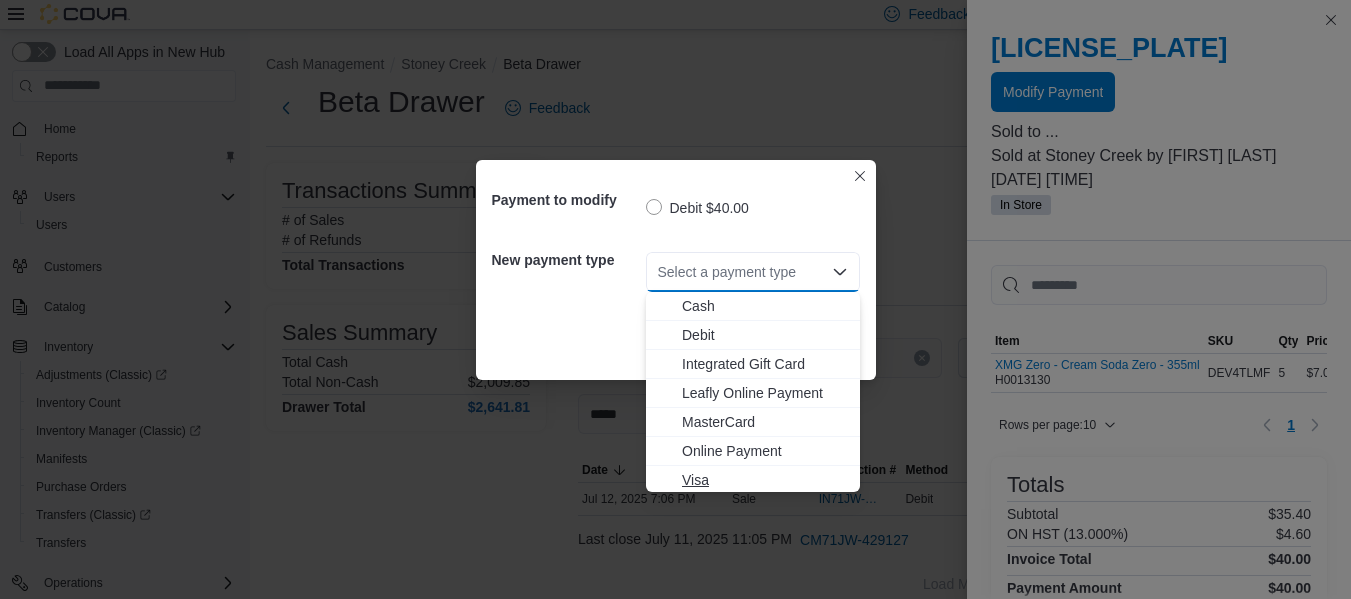 click on "Visa" at bounding box center (765, 480) 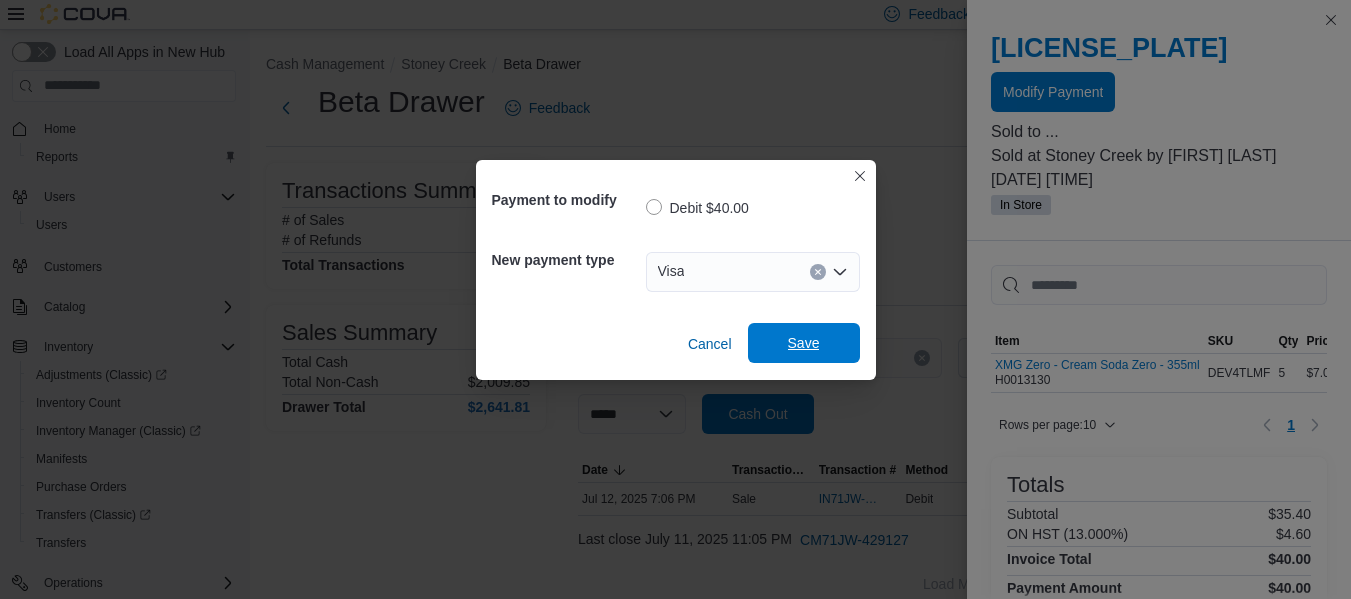 click on "Save" at bounding box center [804, 343] 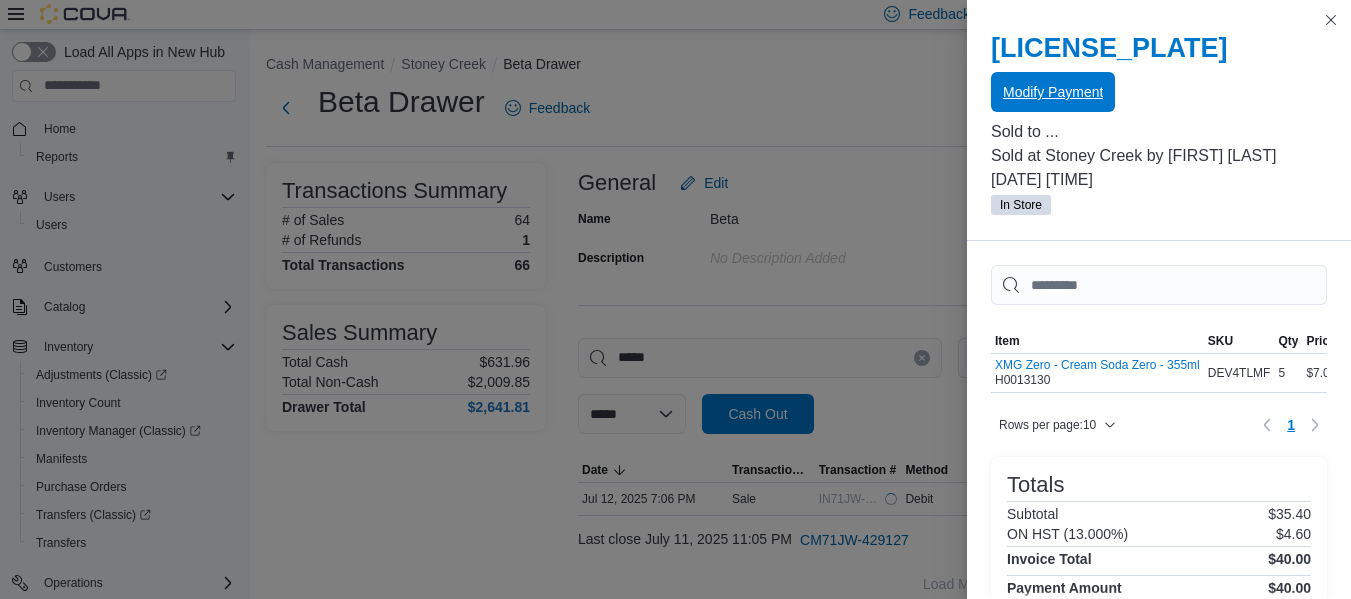 scroll, scrollTop: 0, scrollLeft: 0, axis: both 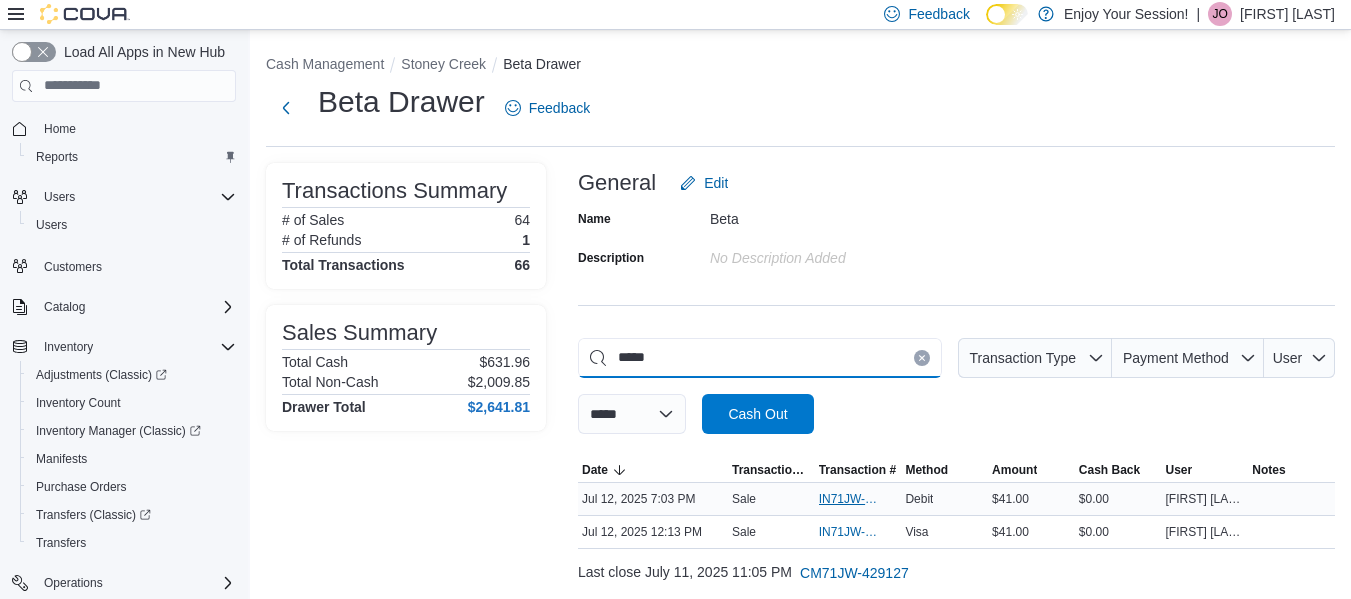 type on "*****" 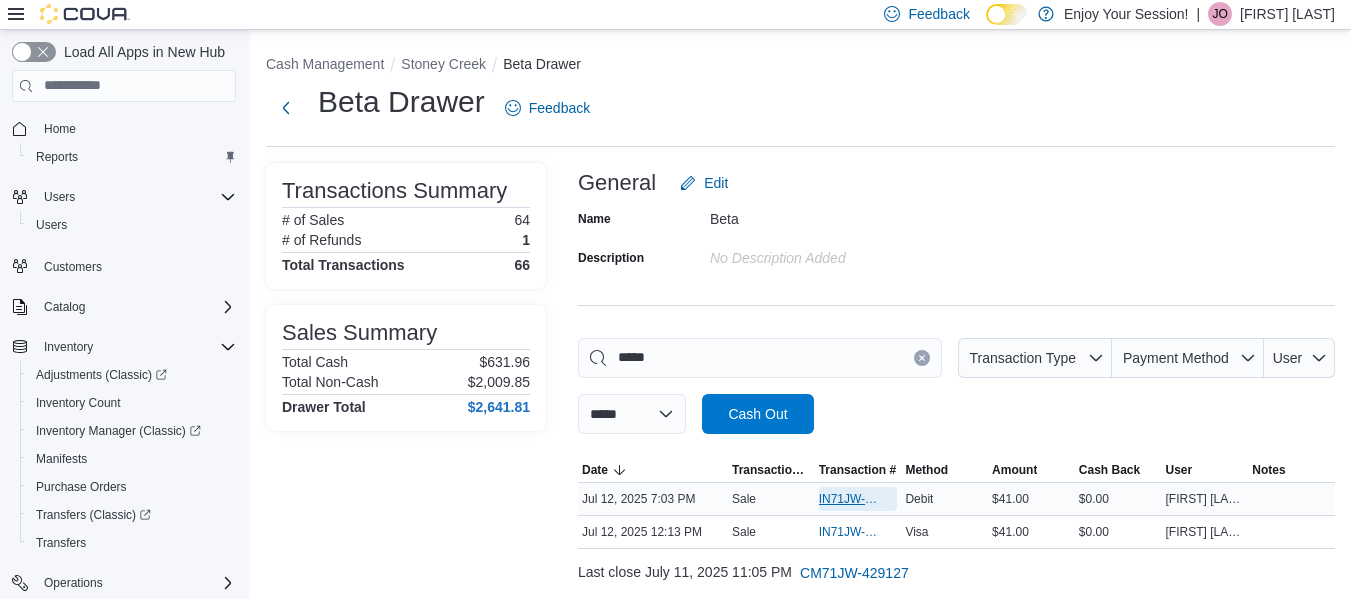 click on "IN71JW-7216839" at bounding box center (848, 499) 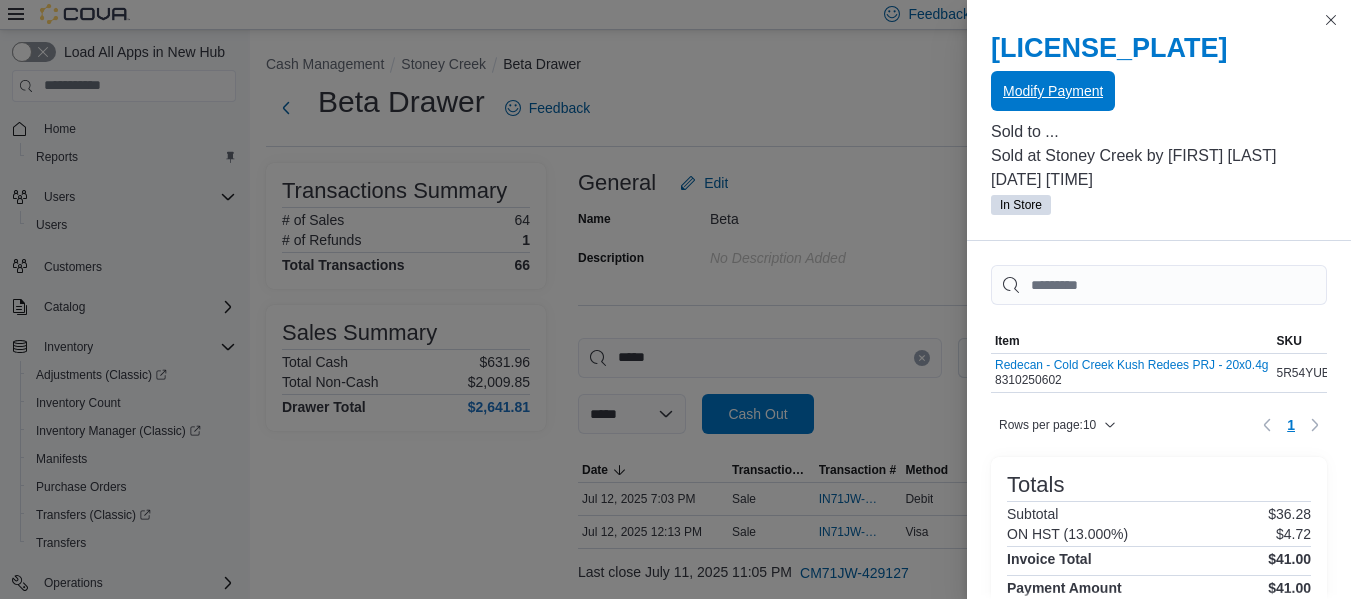 click on "Modify Payment" at bounding box center (1053, 91) 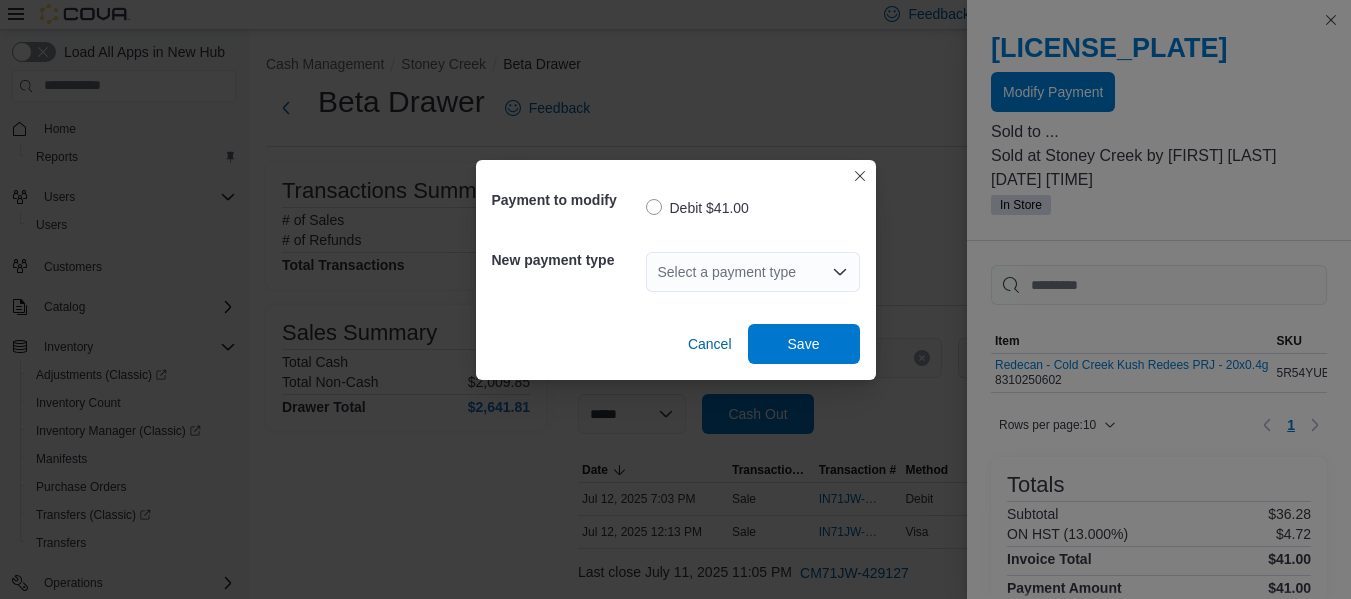 click 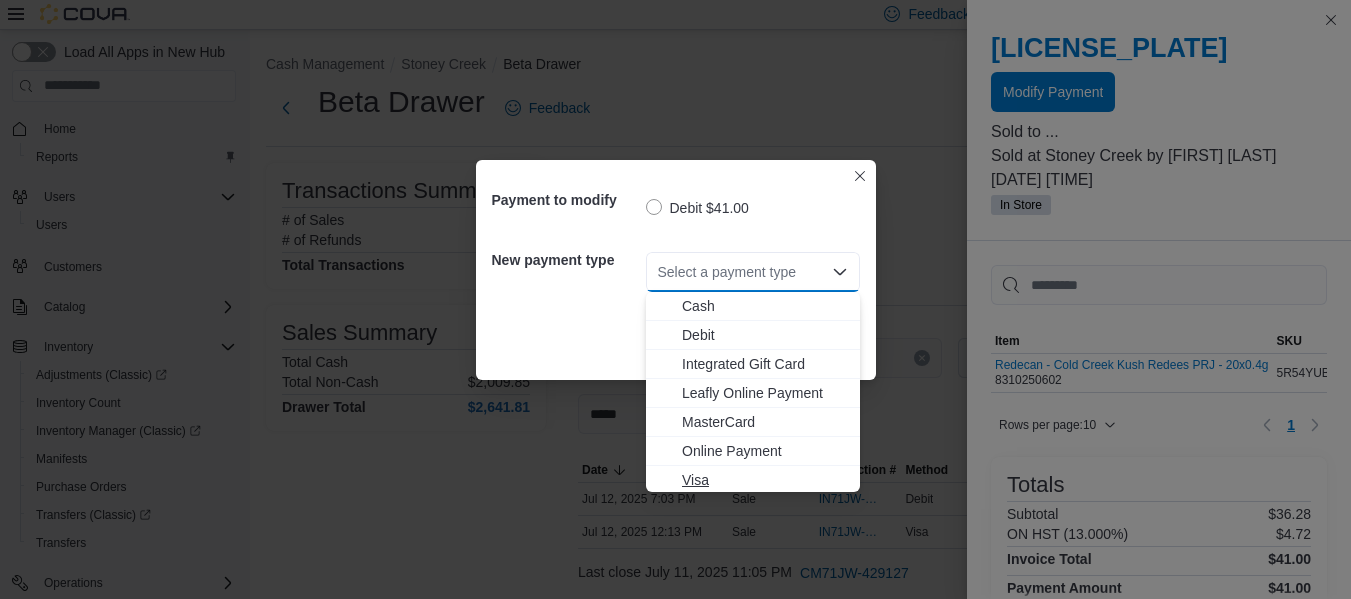 click on "Visa" at bounding box center (765, 480) 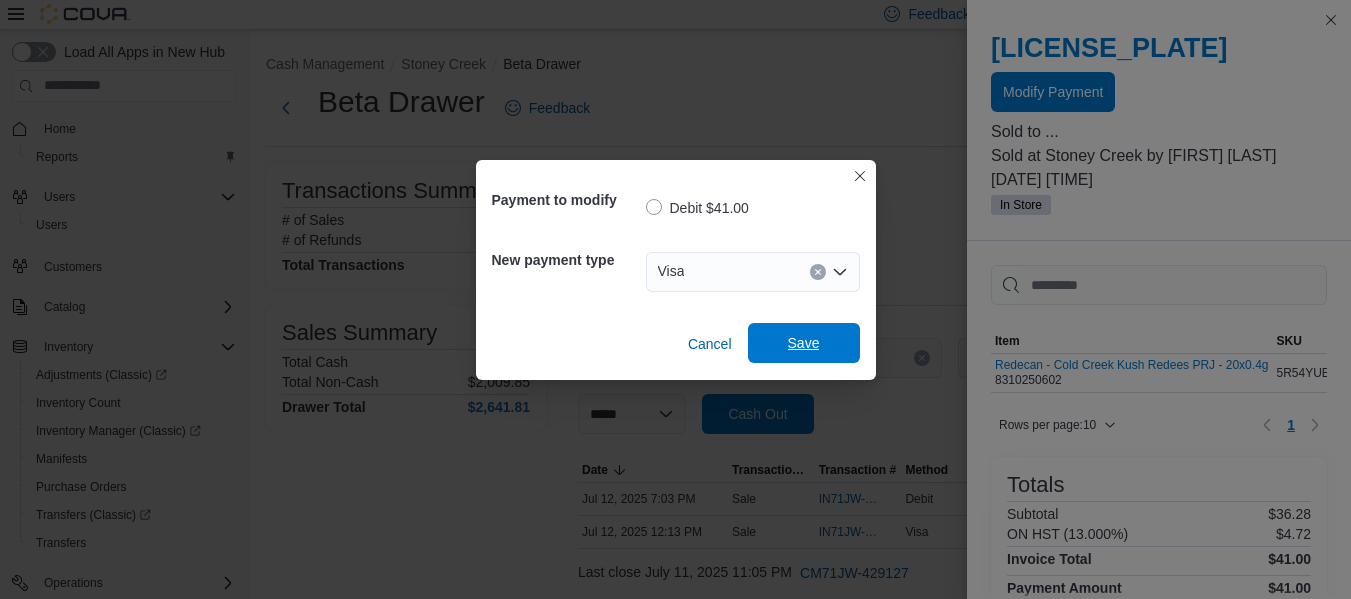 click on "Save" at bounding box center [804, 343] 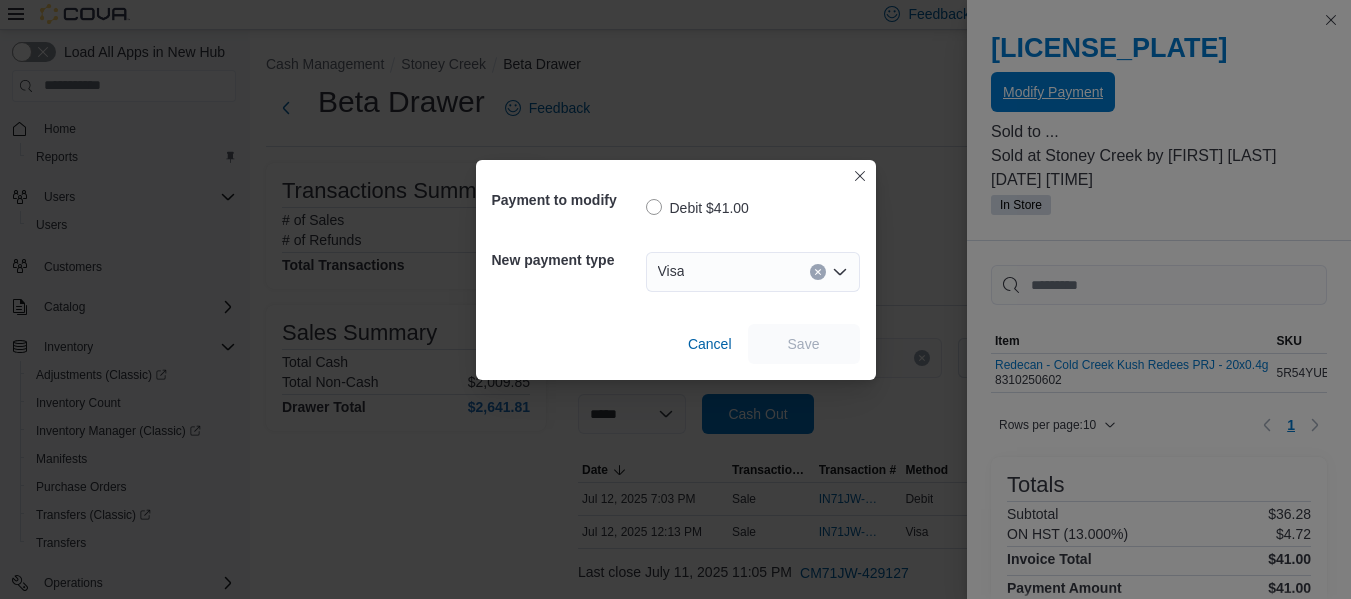 scroll, scrollTop: 0, scrollLeft: 0, axis: both 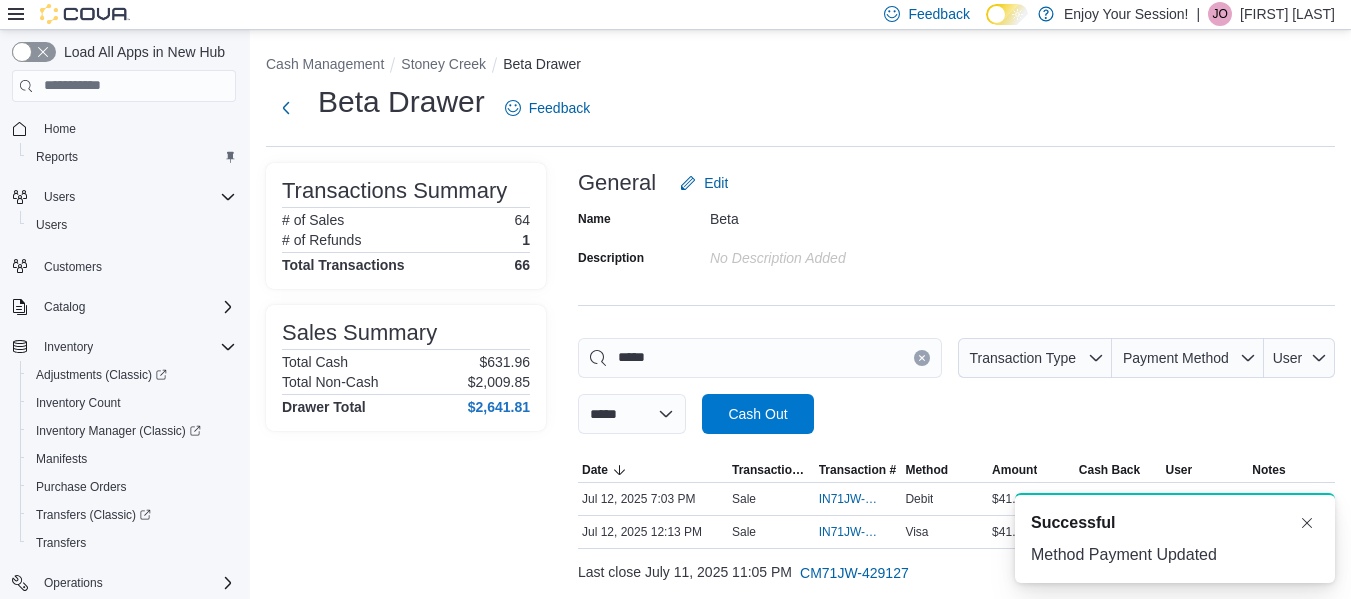 click at bounding box center [922, 358] 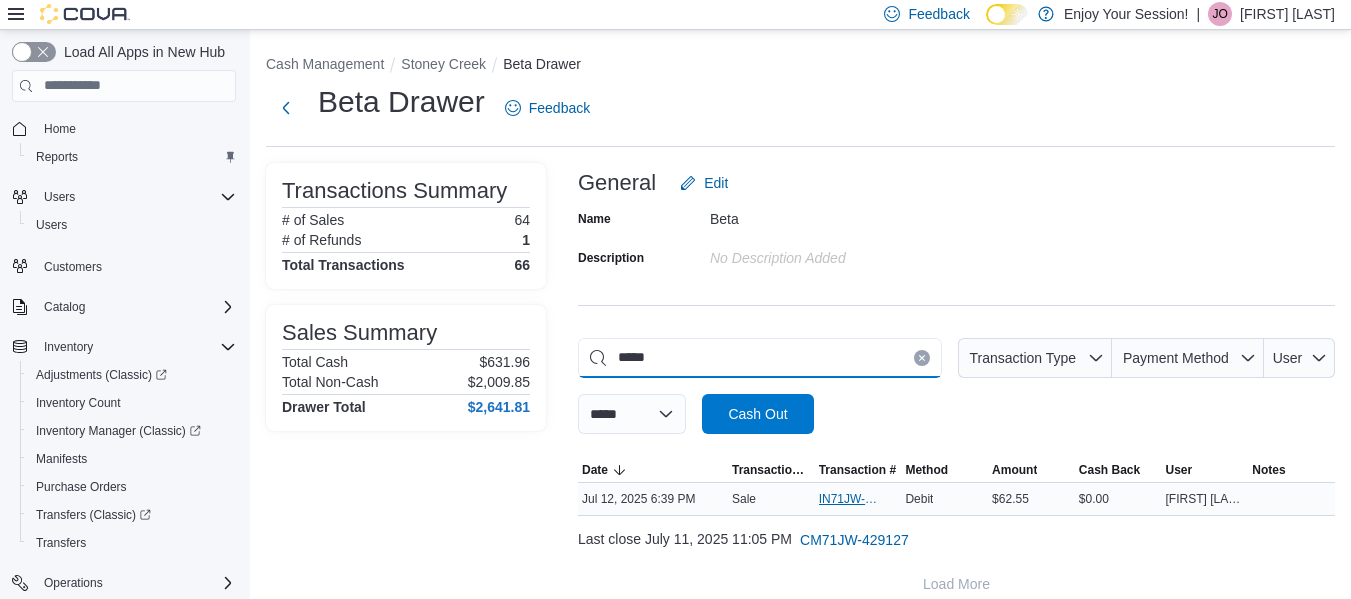 type on "*****" 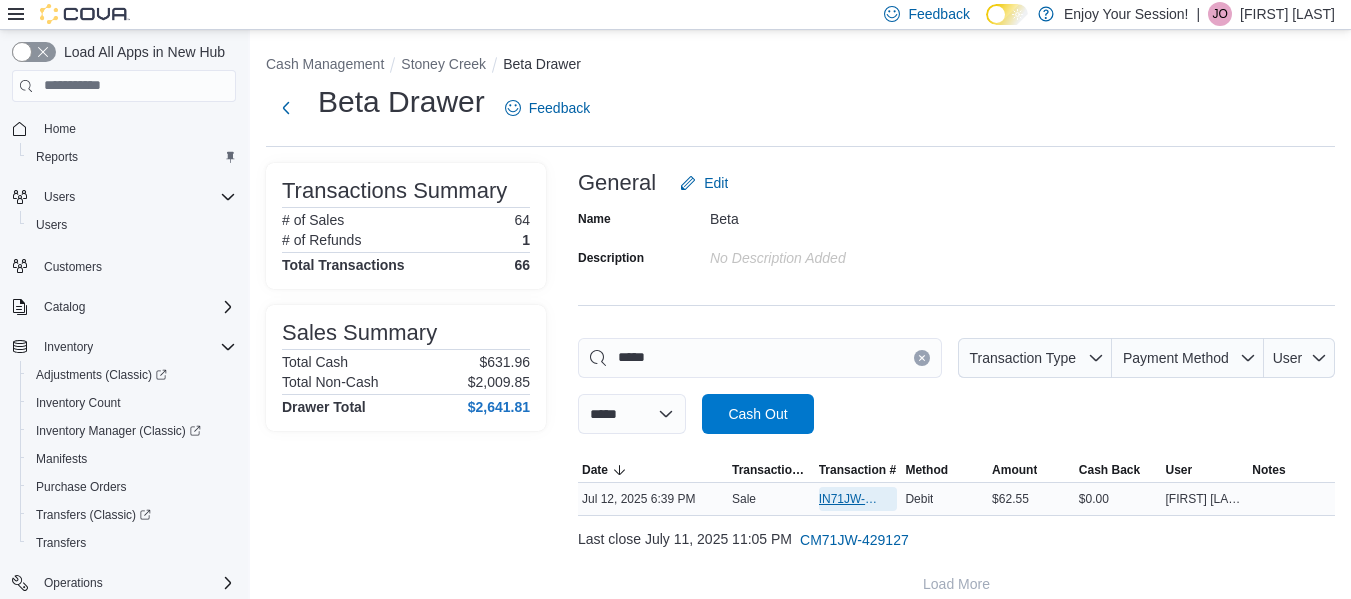 click on "IN71JW-7216689" at bounding box center [848, 499] 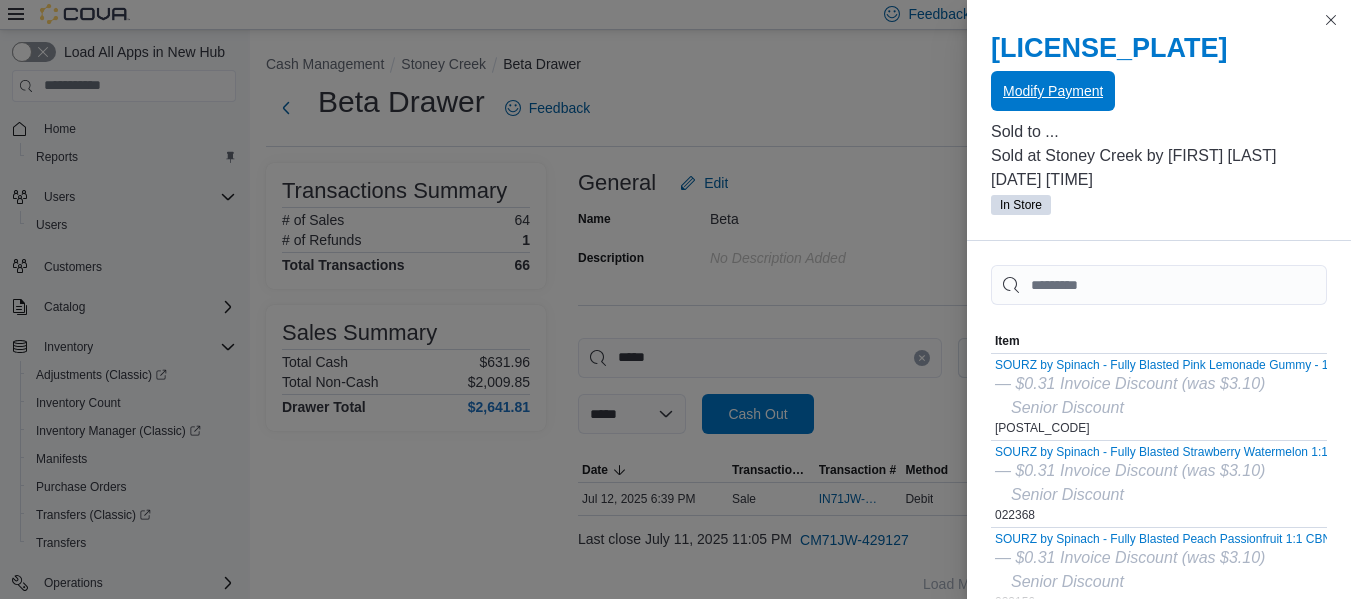 click on "Modify Payment" at bounding box center (1053, 91) 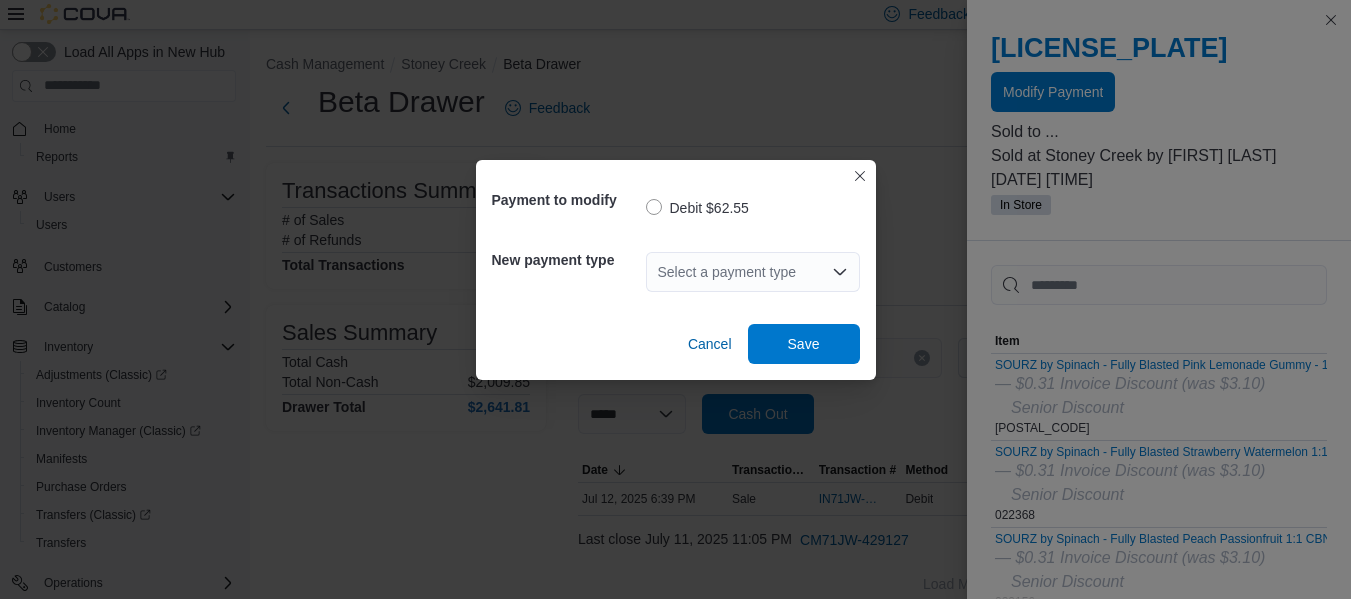 click on "Select a payment type" at bounding box center (753, 272) 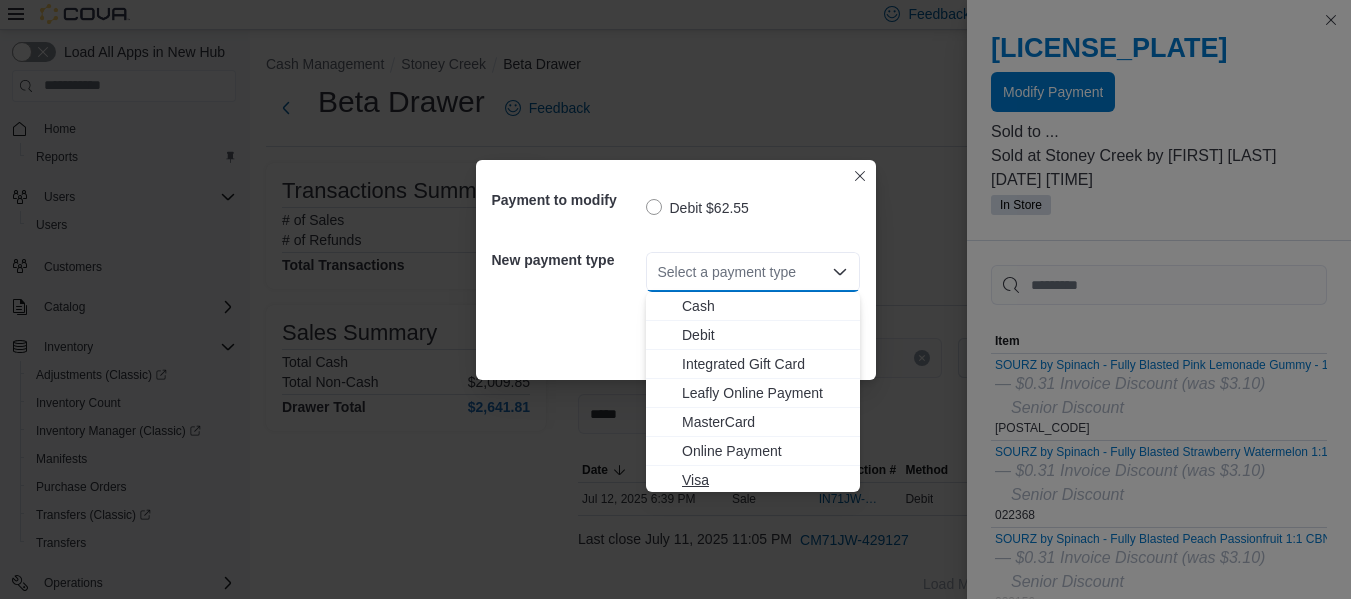 click on "Visa" at bounding box center (765, 480) 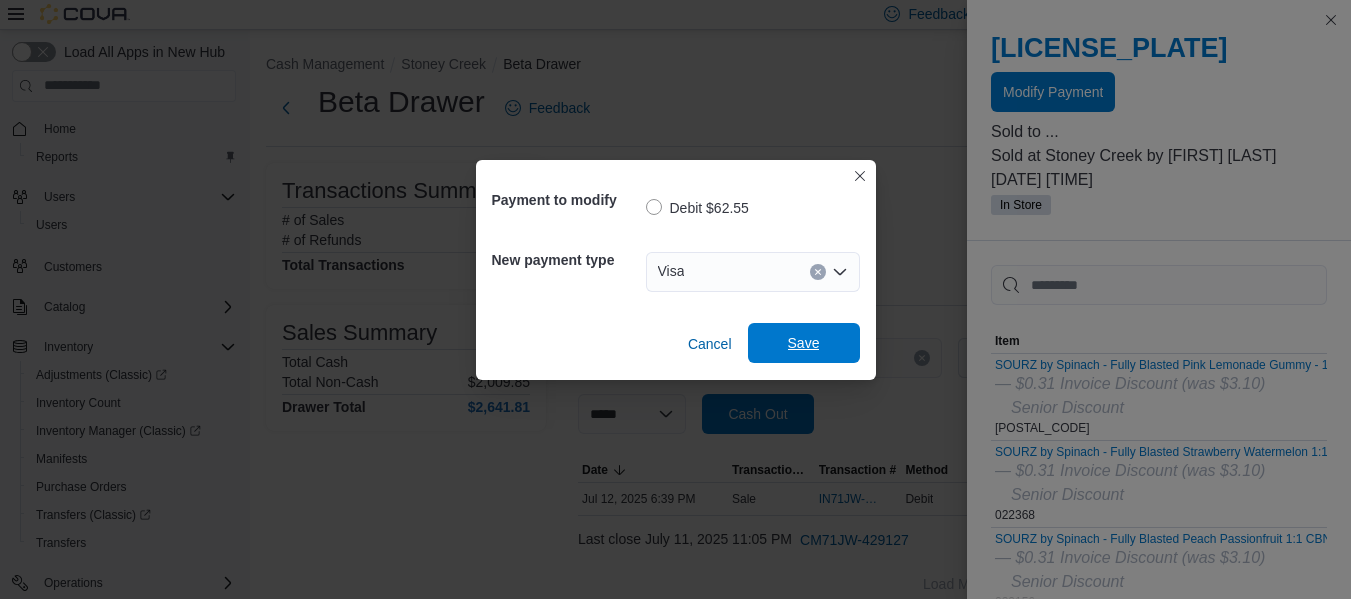 click on "Save" at bounding box center [804, 343] 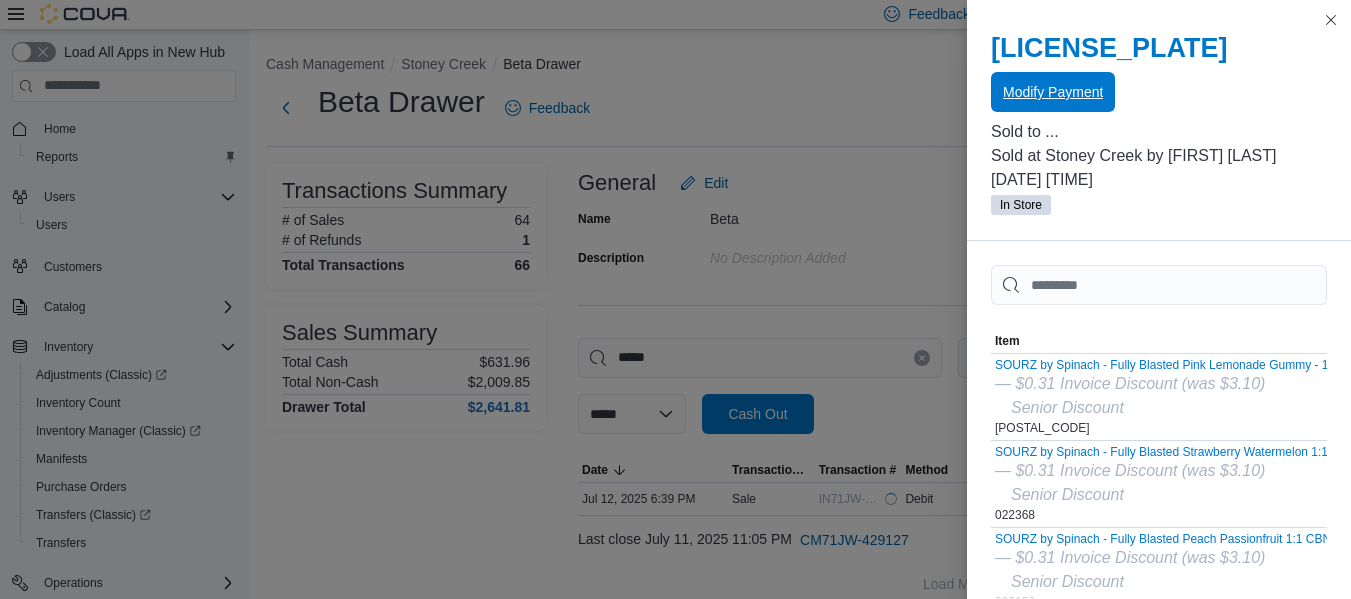 scroll, scrollTop: 0, scrollLeft: 0, axis: both 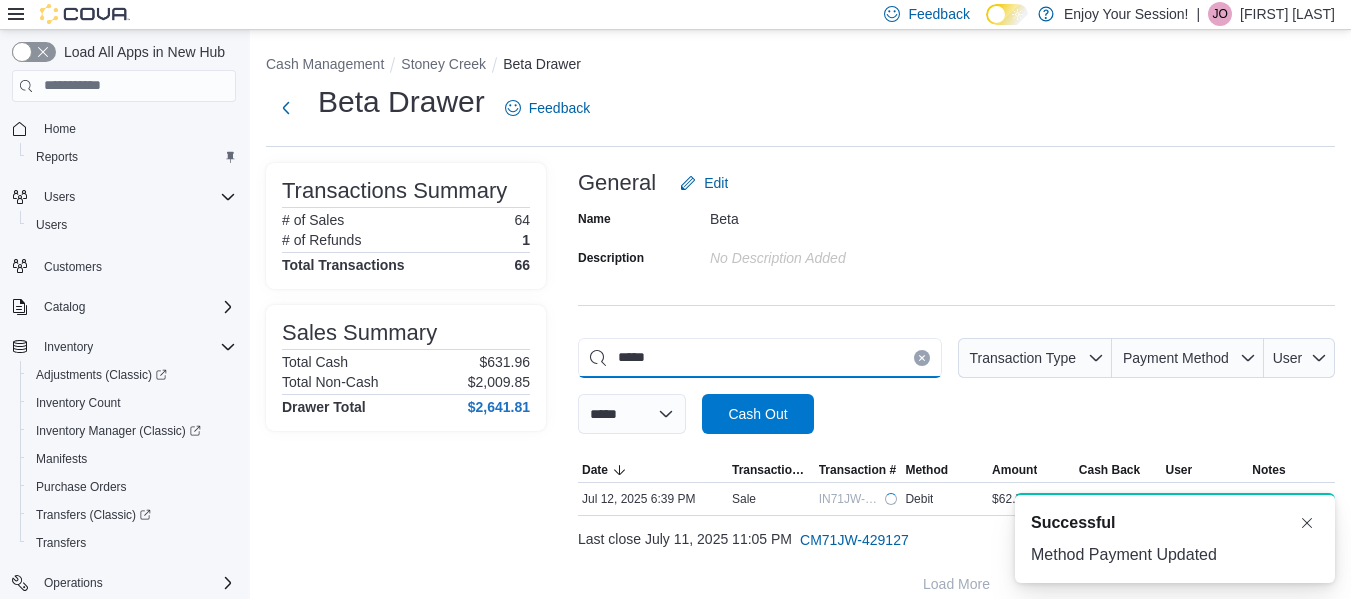 click on "*****" at bounding box center (760, 358) 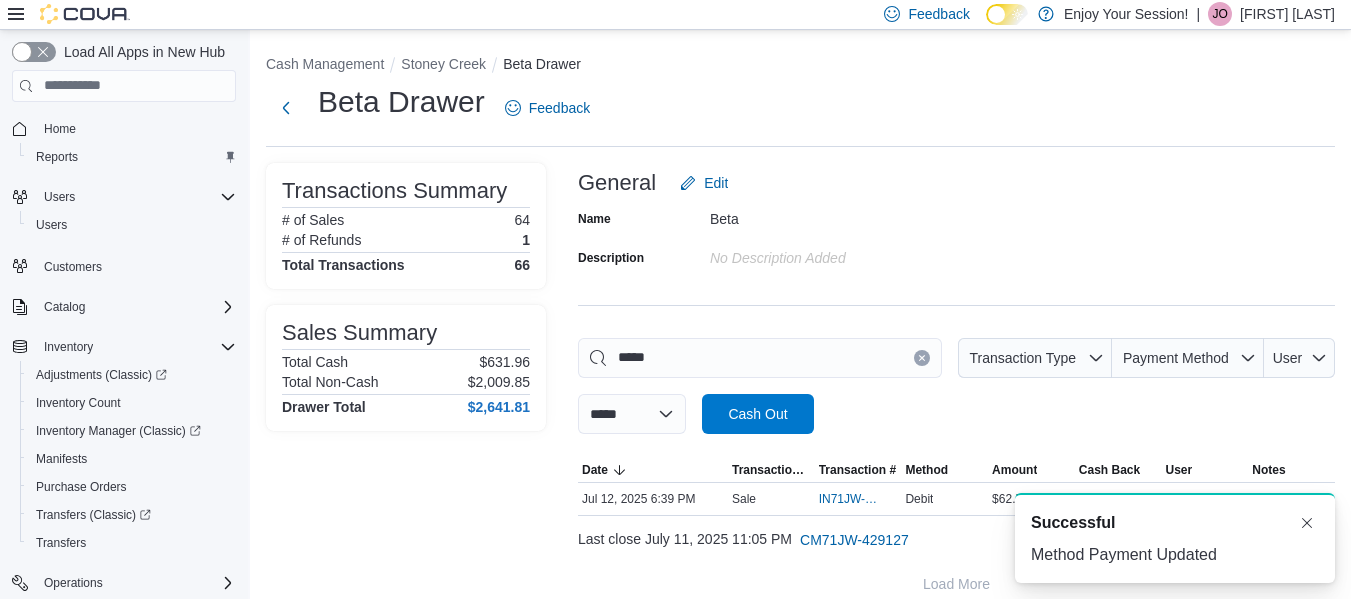 click 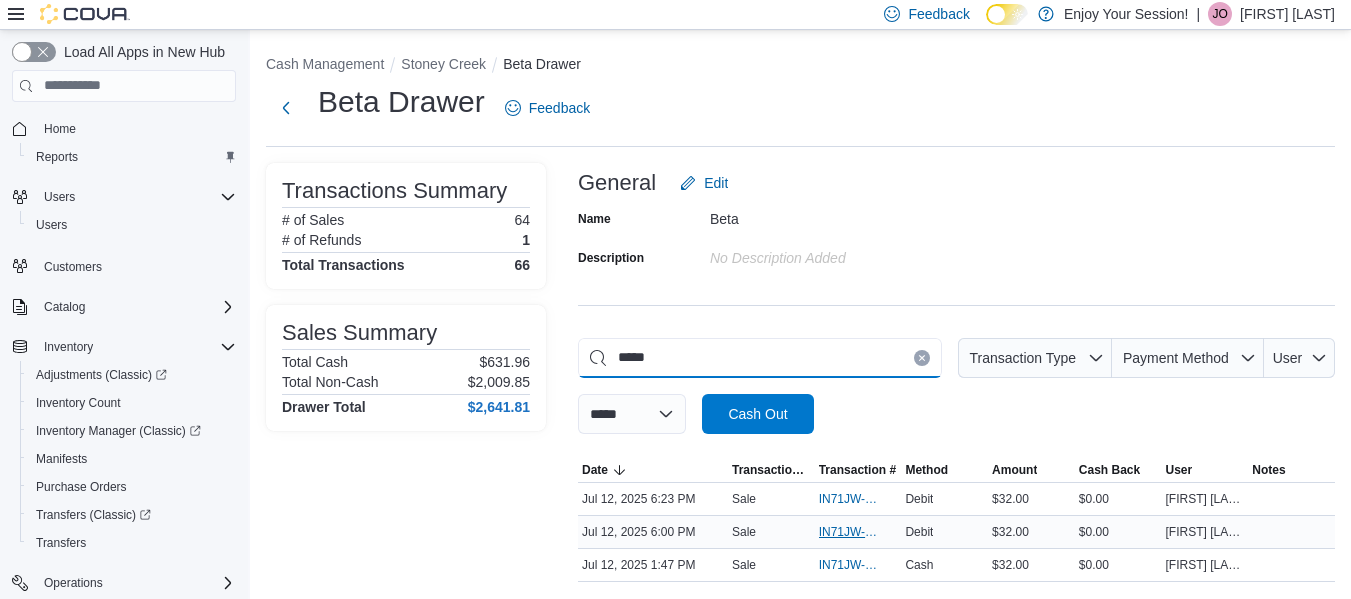 type on "*****" 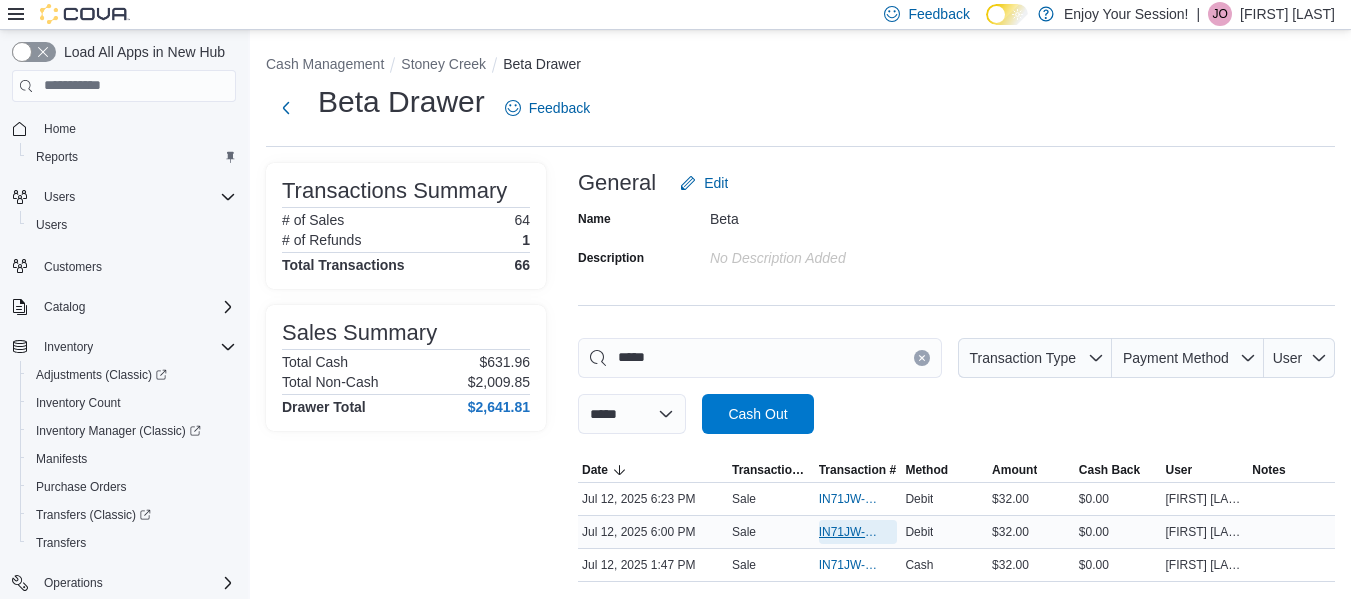 click on "IN71JW-7216404" at bounding box center (848, 532) 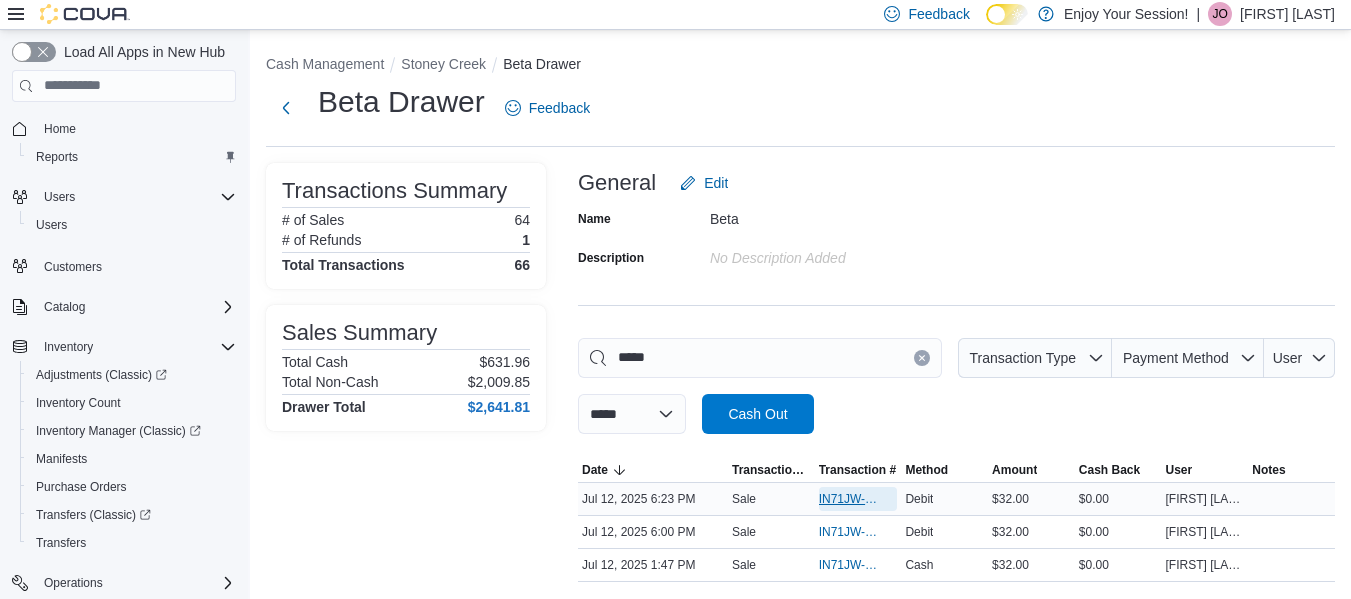 click on "IN71JW-7216580" at bounding box center (848, 499) 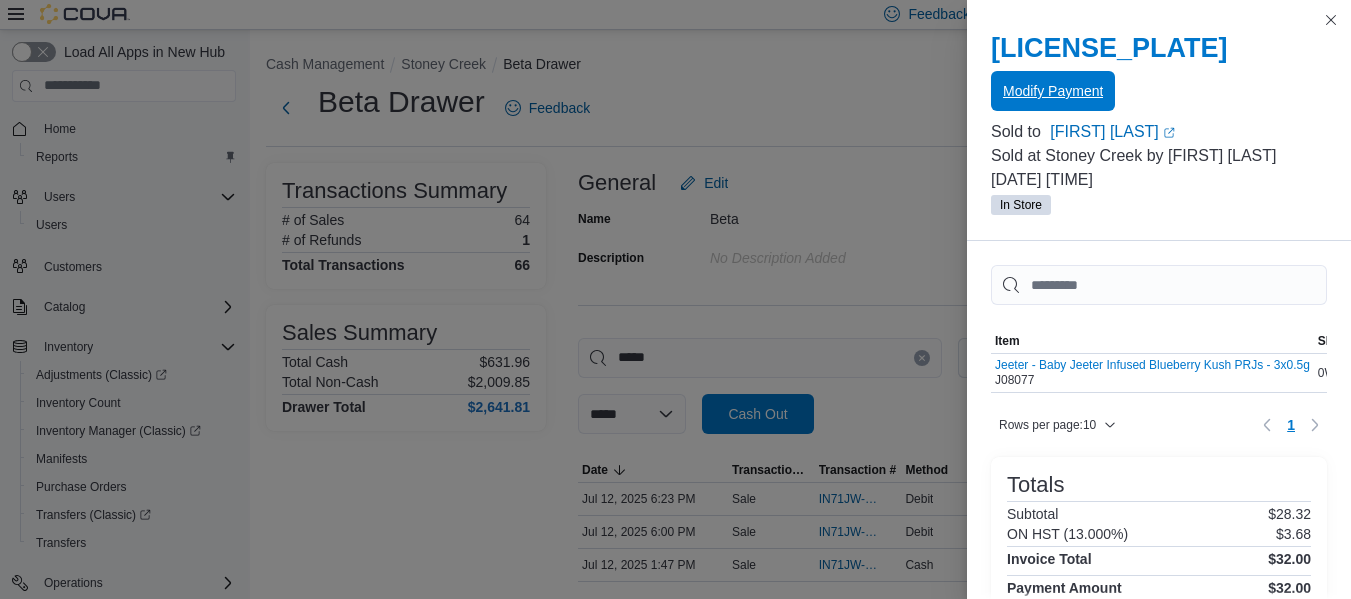 click on "Modify Payment" at bounding box center (1053, 91) 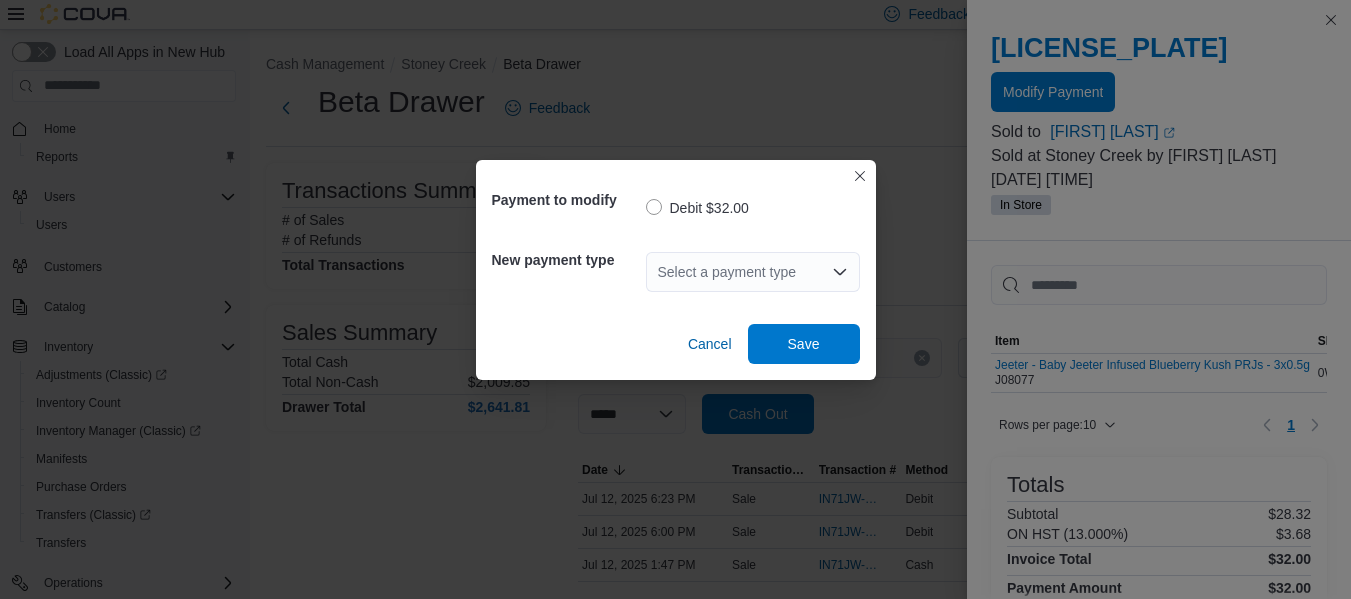 click on "Select a payment type" at bounding box center (753, 272) 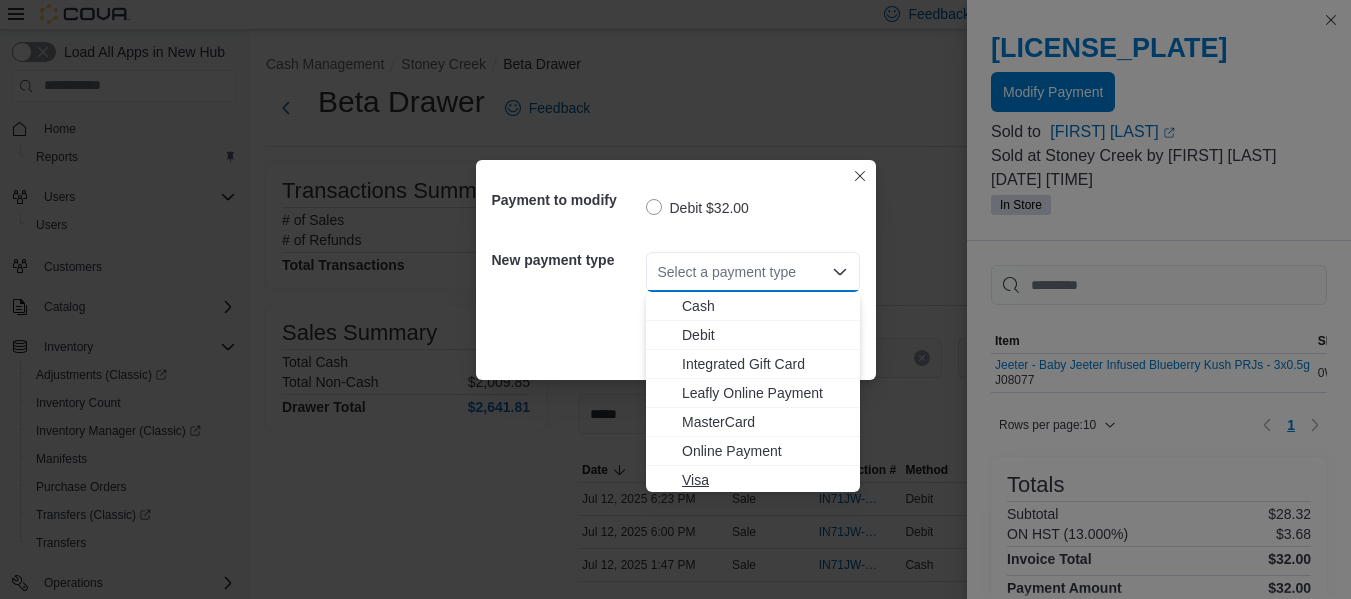 click on "Visa" at bounding box center [765, 480] 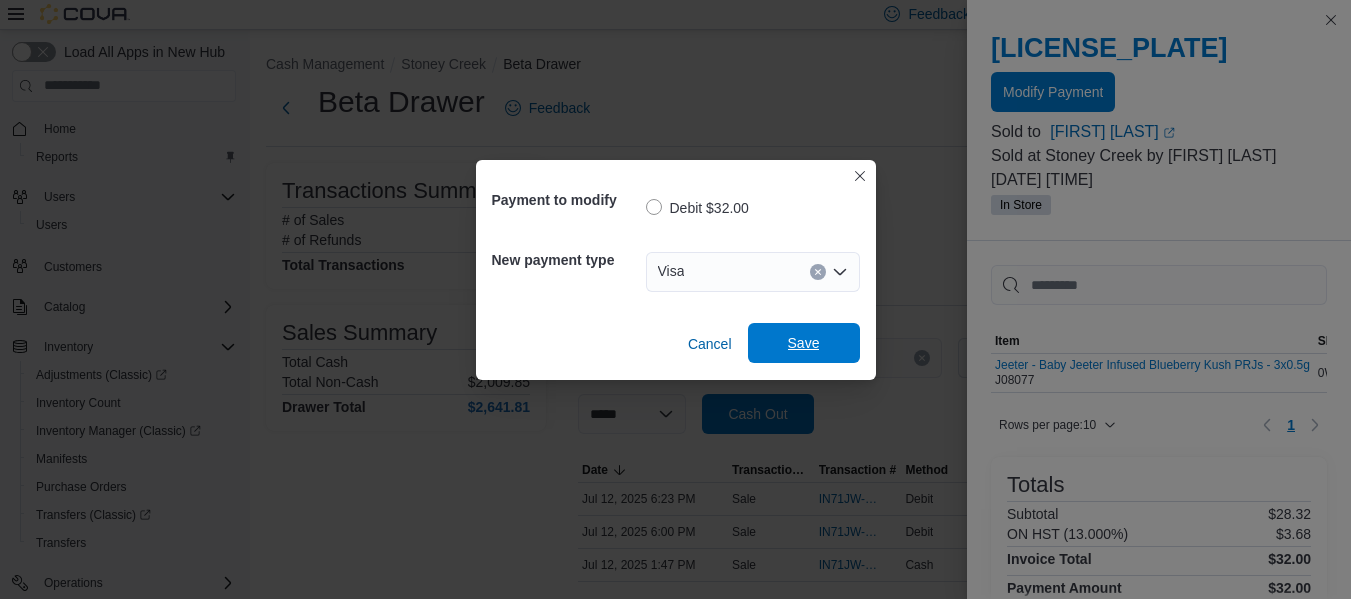 click on "Save" at bounding box center (804, 343) 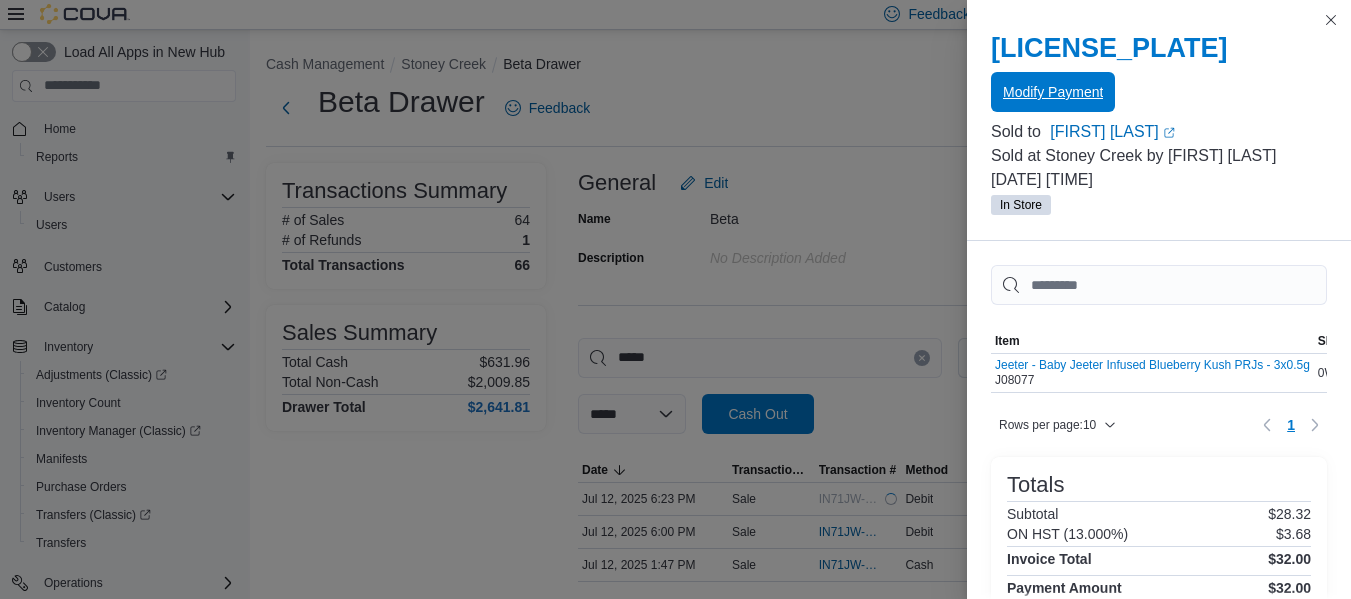 scroll, scrollTop: 0, scrollLeft: 0, axis: both 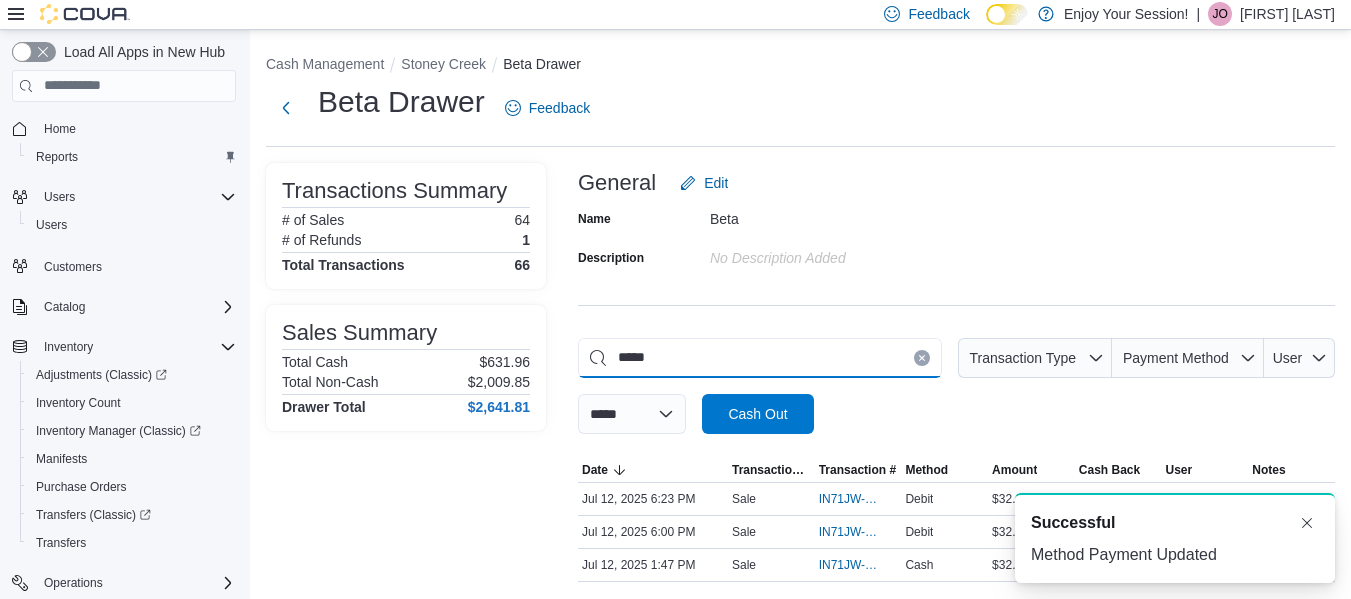 click on "*****" at bounding box center (760, 358) 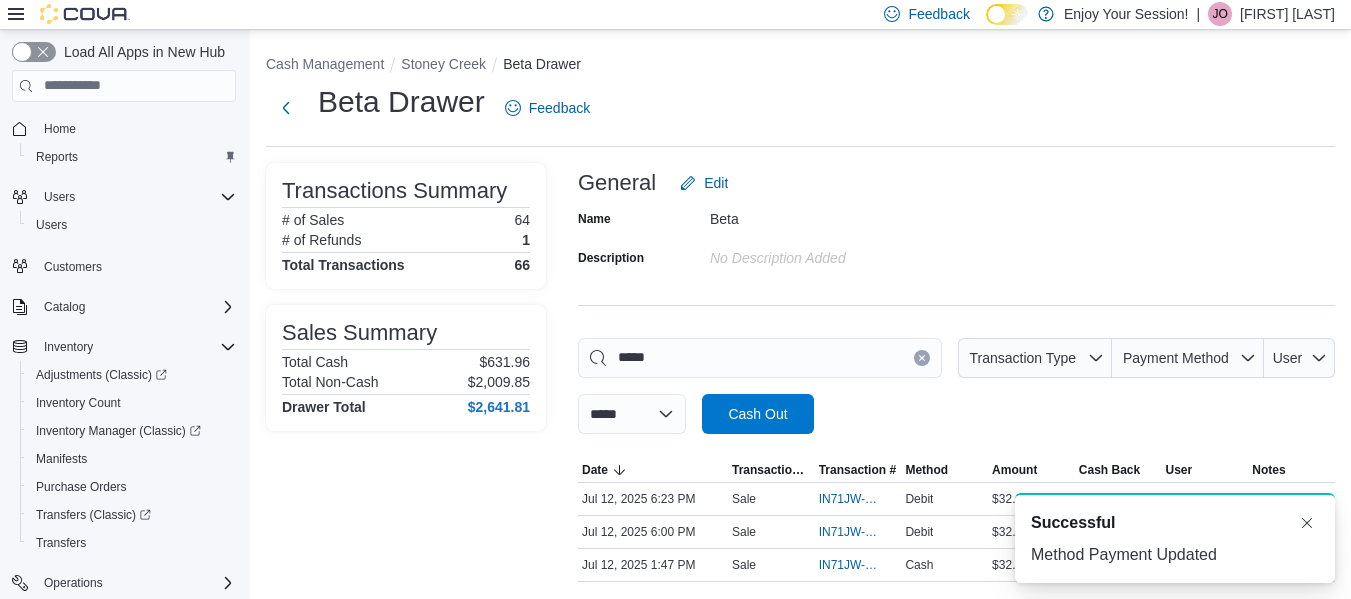 click 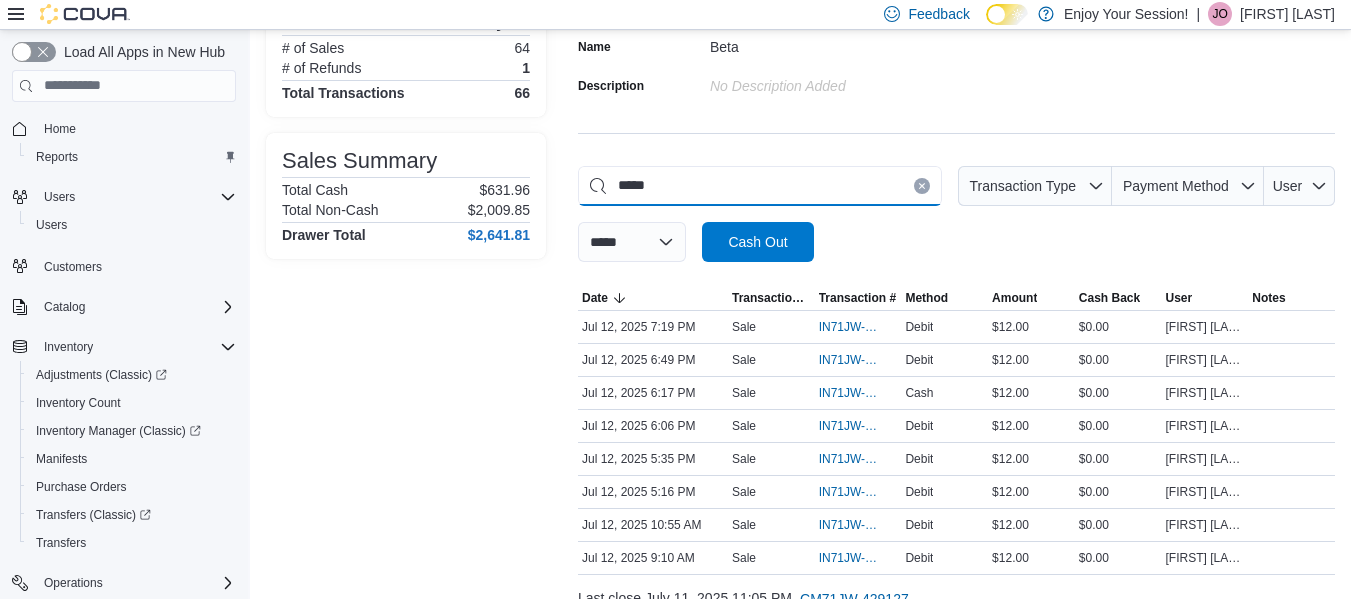 scroll, scrollTop: 175, scrollLeft: 0, axis: vertical 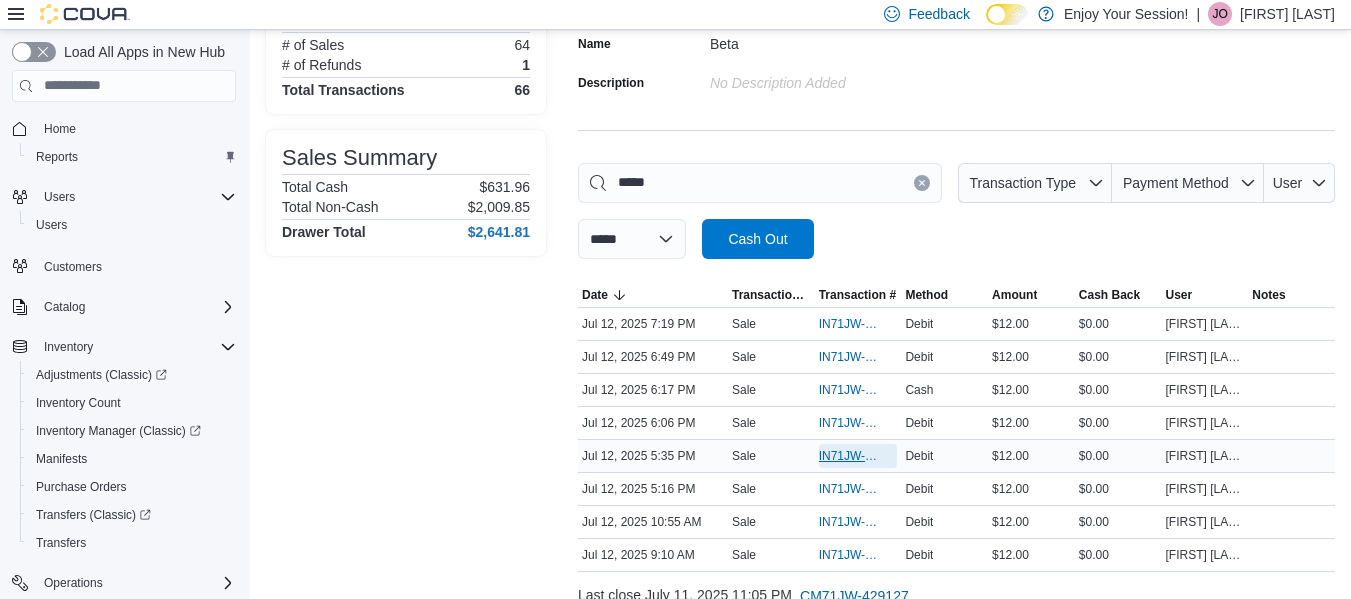 click on "IN71JW-7216246" at bounding box center [848, 456] 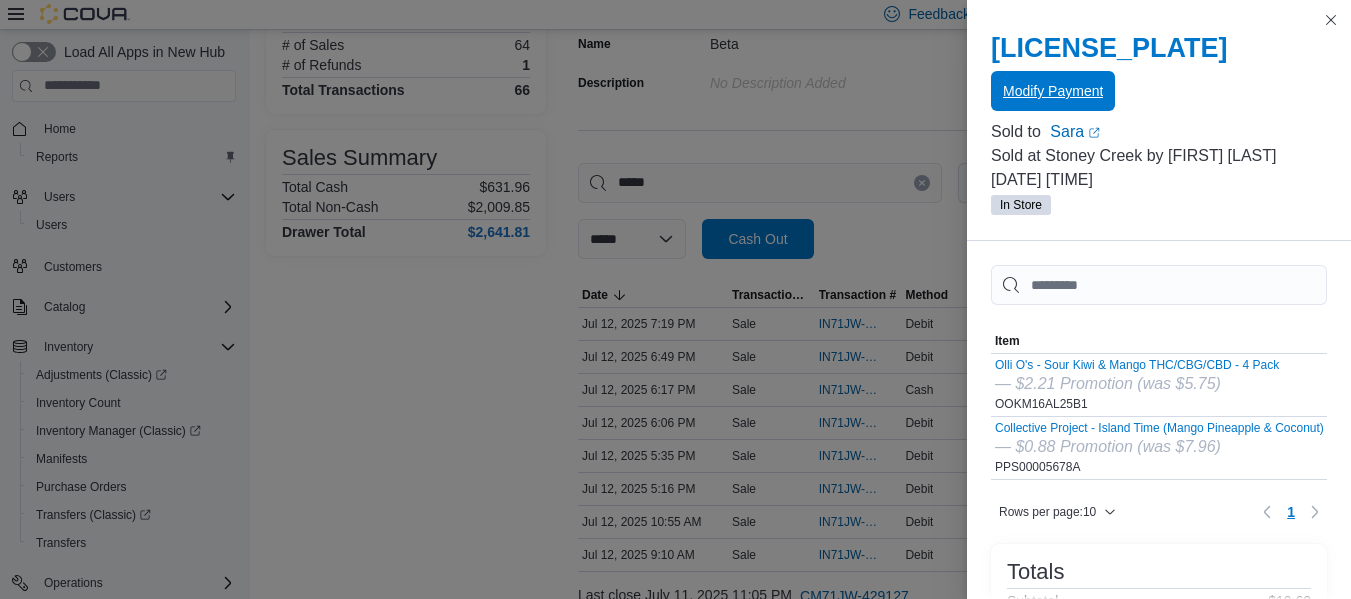 click on "Modify Payment" at bounding box center (1053, 91) 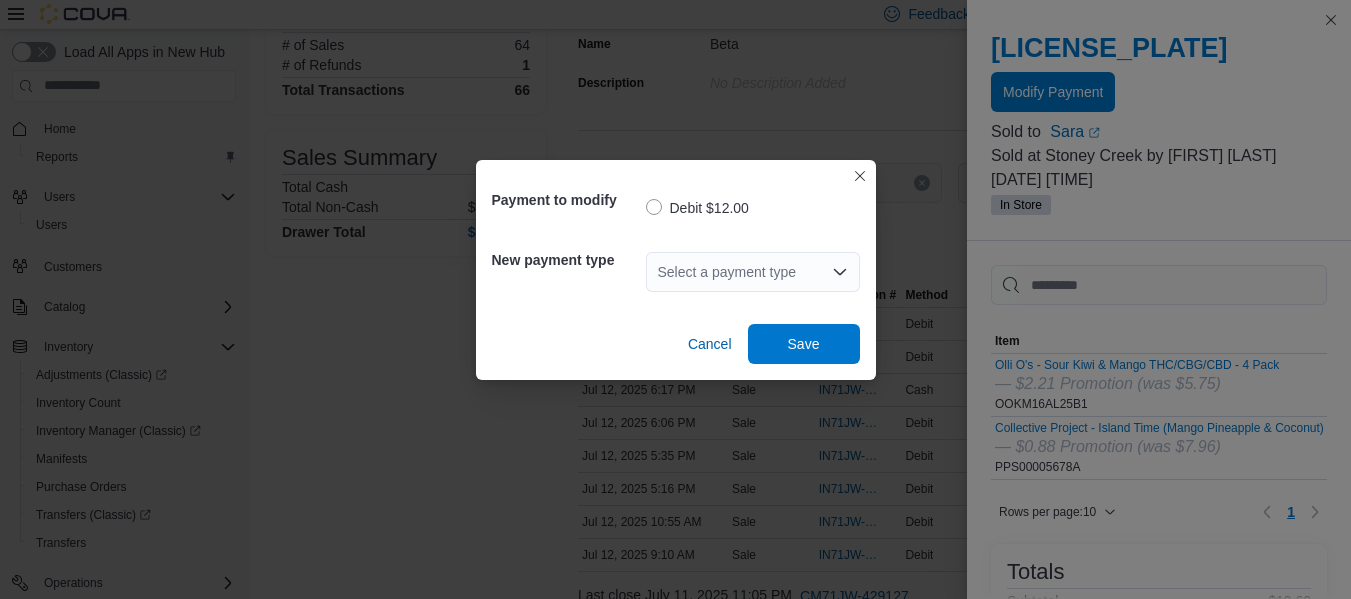 click on "Select a payment type" at bounding box center [753, 272] 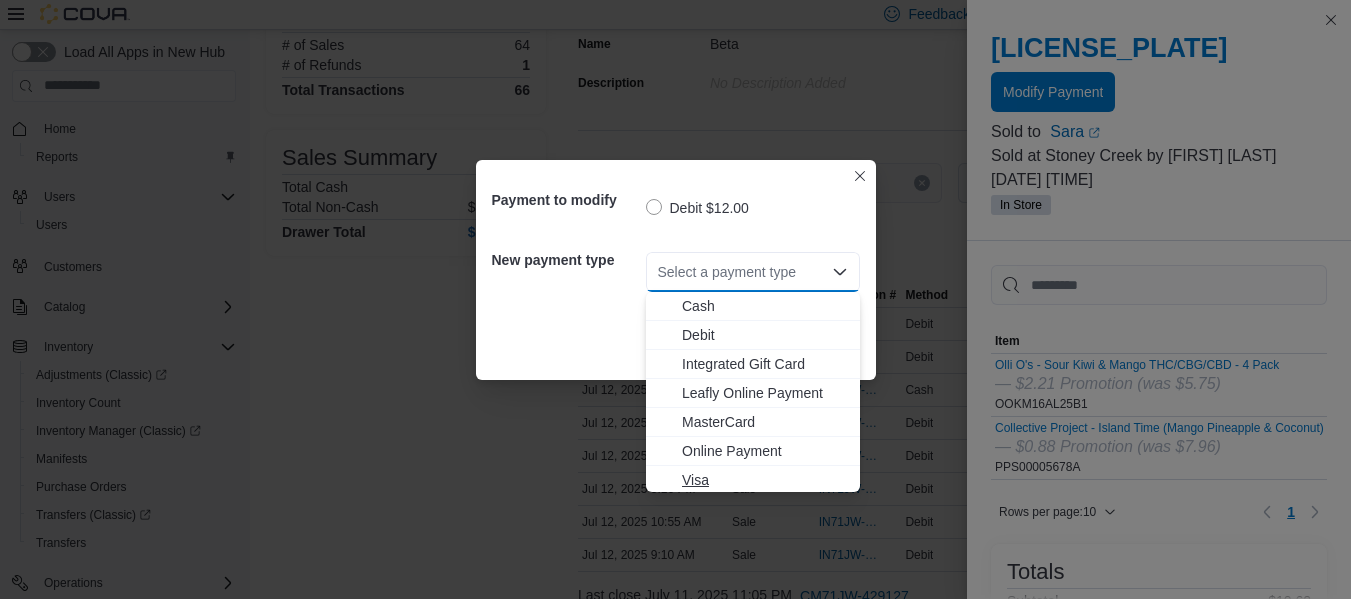 click on "Visa" at bounding box center [765, 480] 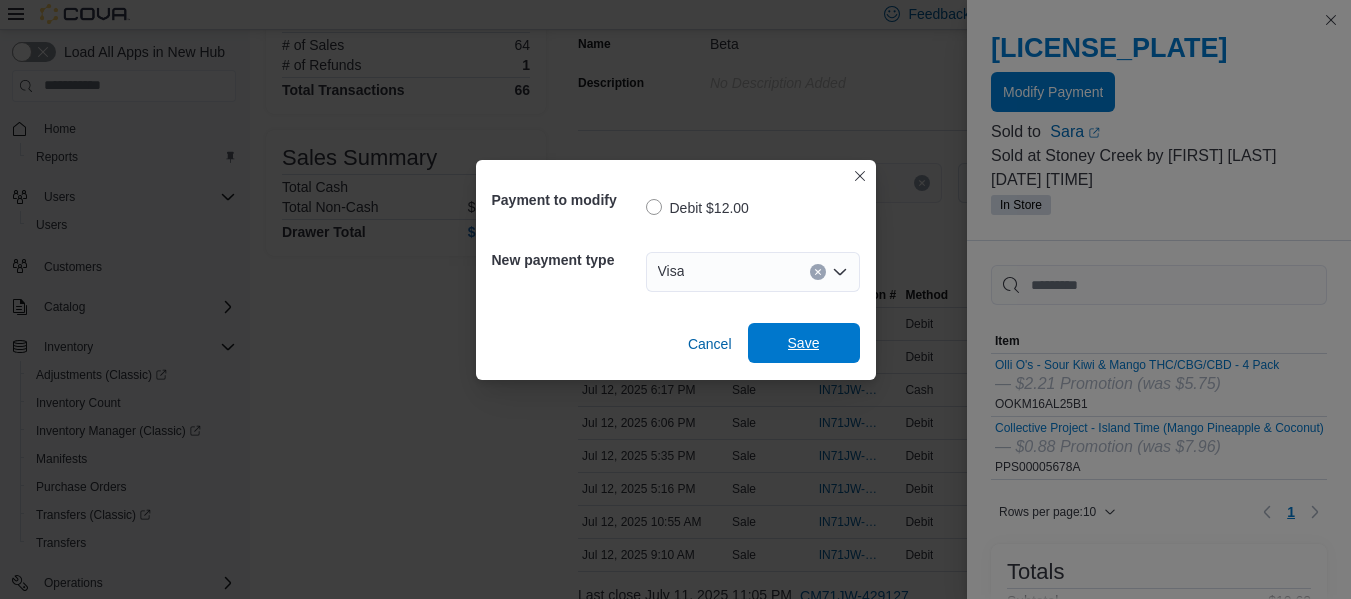click on "Save" at bounding box center (804, 343) 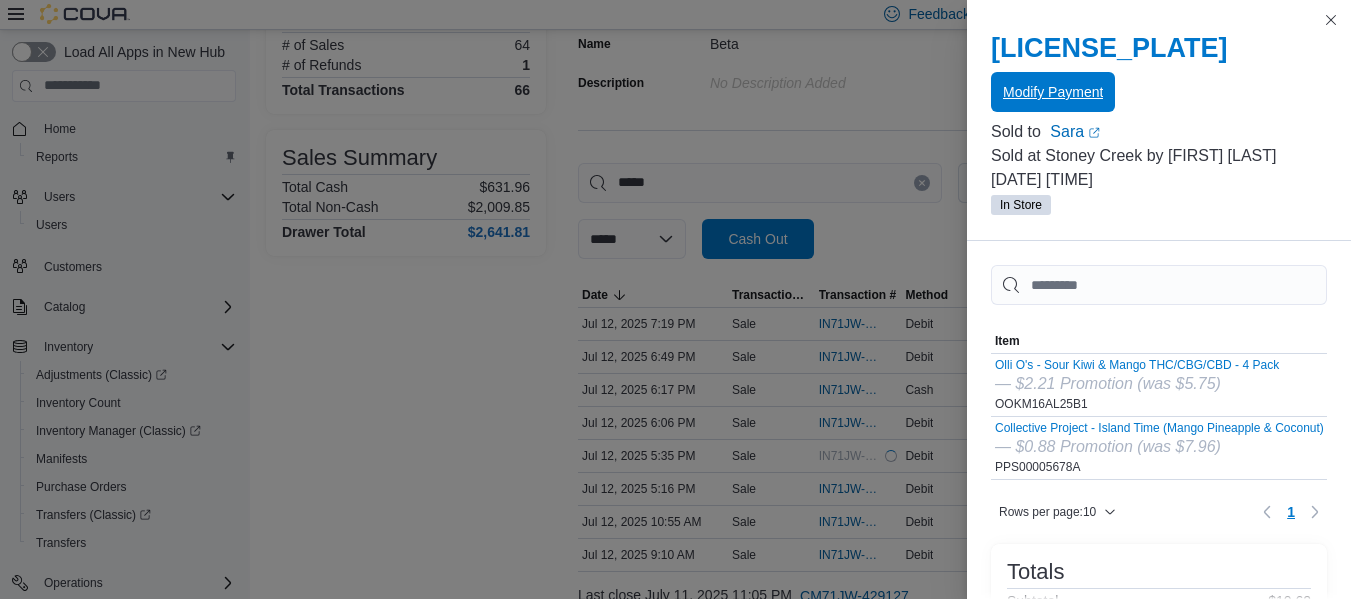 scroll, scrollTop: 0, scrollLeft: 0, axis: both 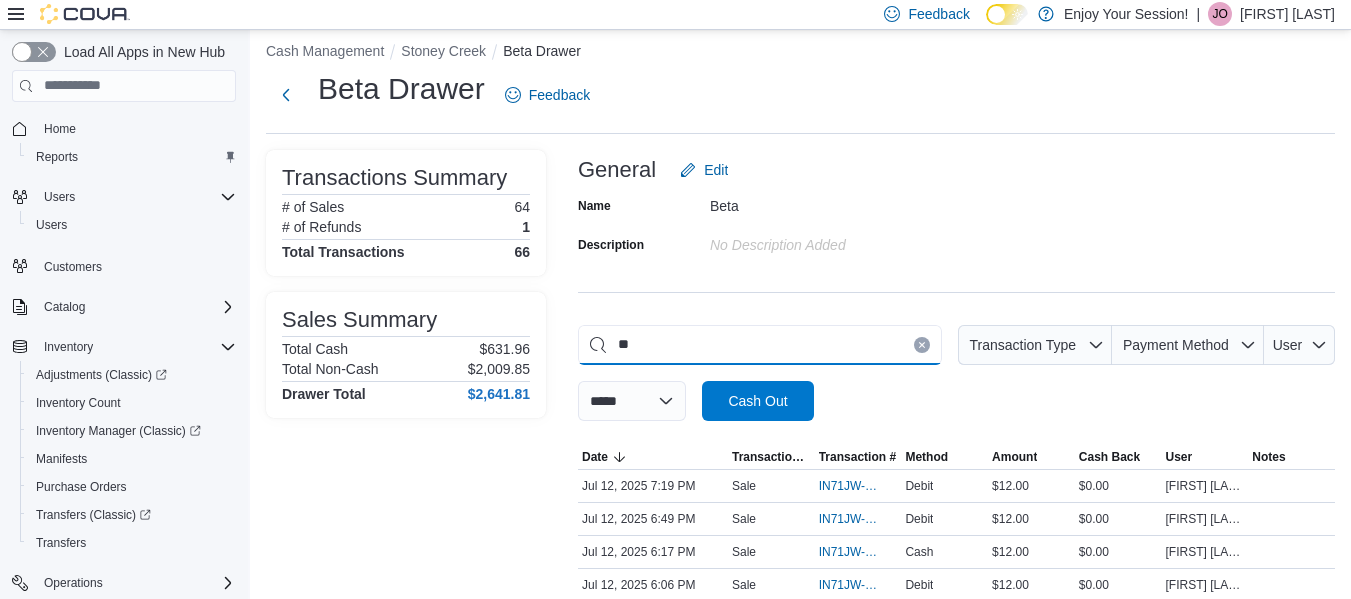 type on "*" 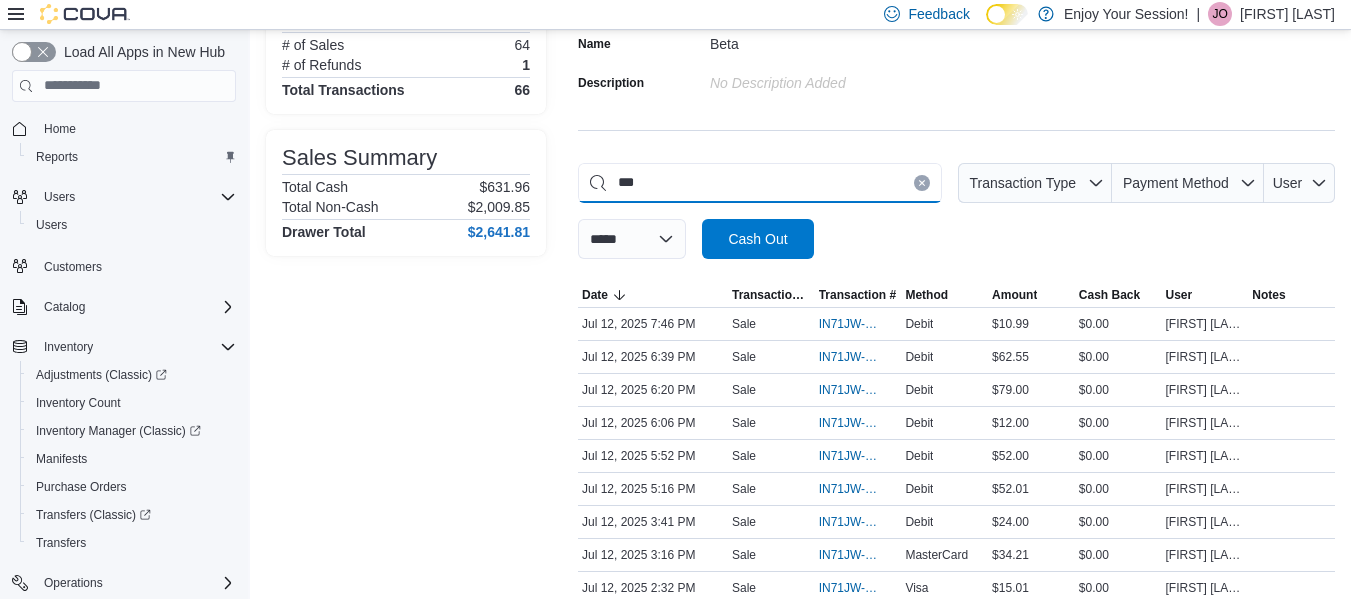 scroll, scrollTop: 128, scrollLeft: 0, axis: vertical 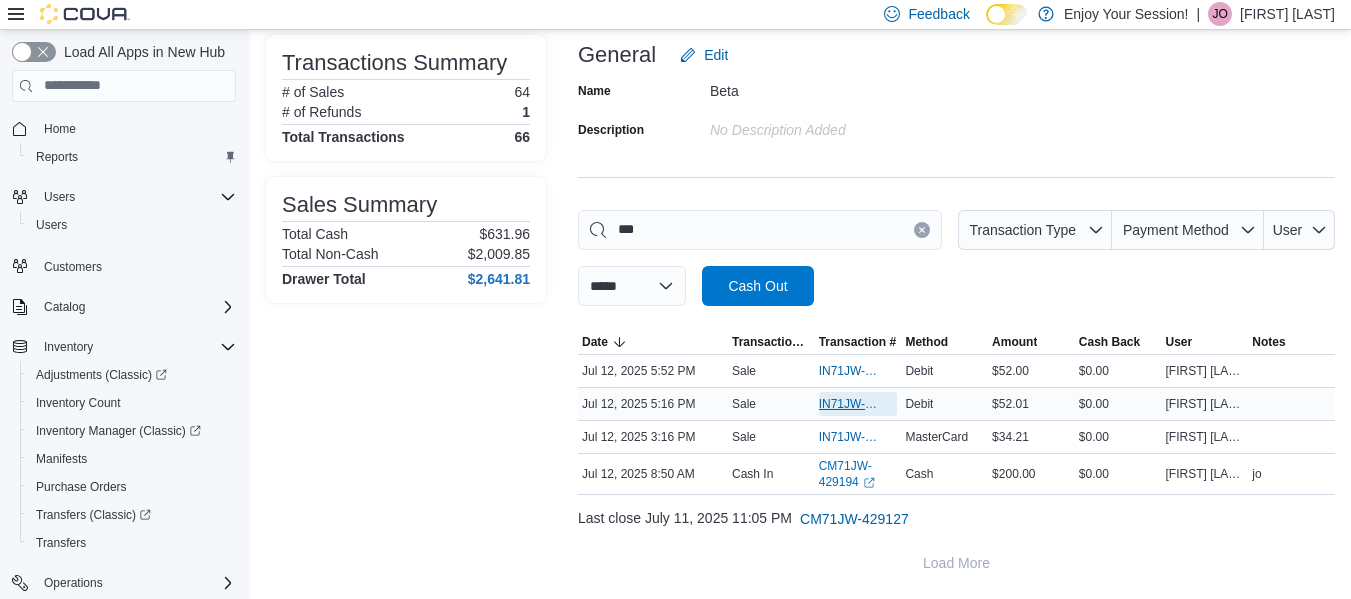 click on "IN71JW-7216120" at bounding box center (848, 404) 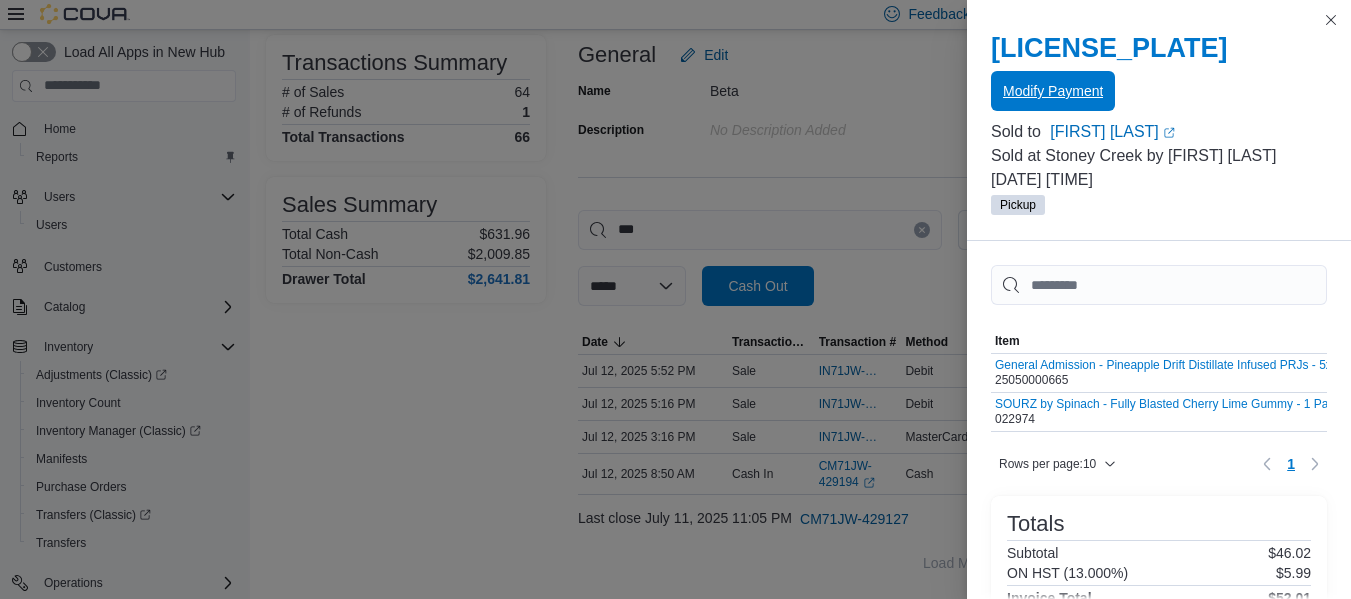 click on "Modify Payment" at bounding box center (1053, 91) 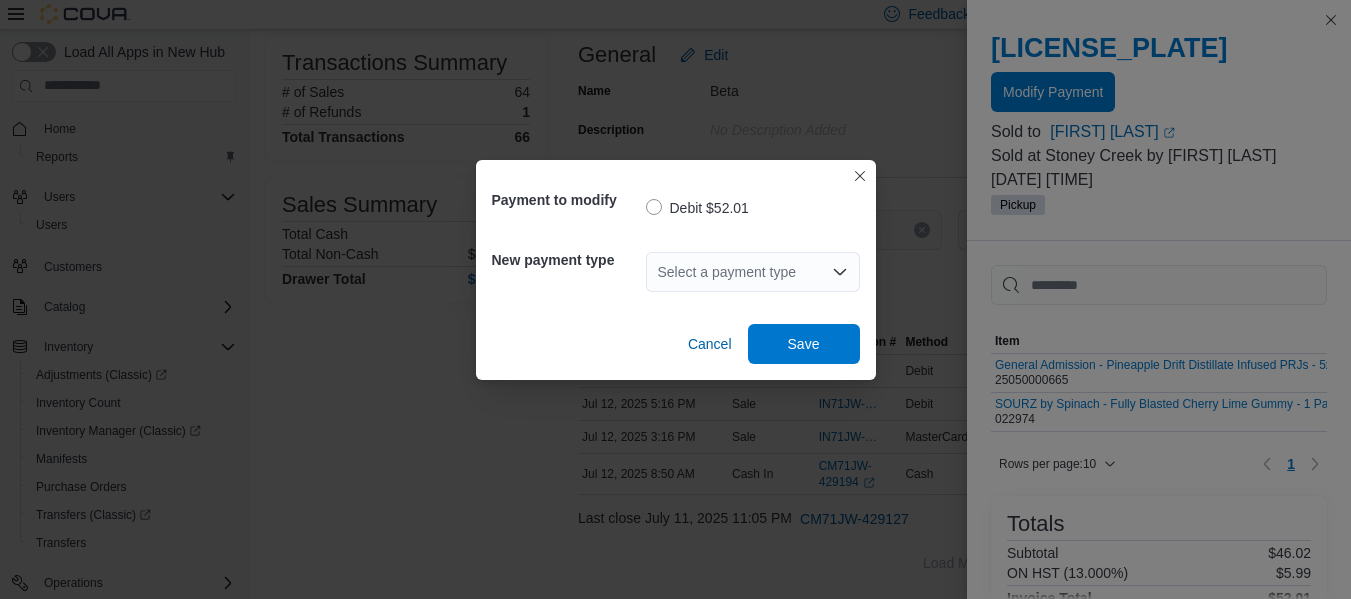 click on "Select a payment type" at bounding box center [753, 272] 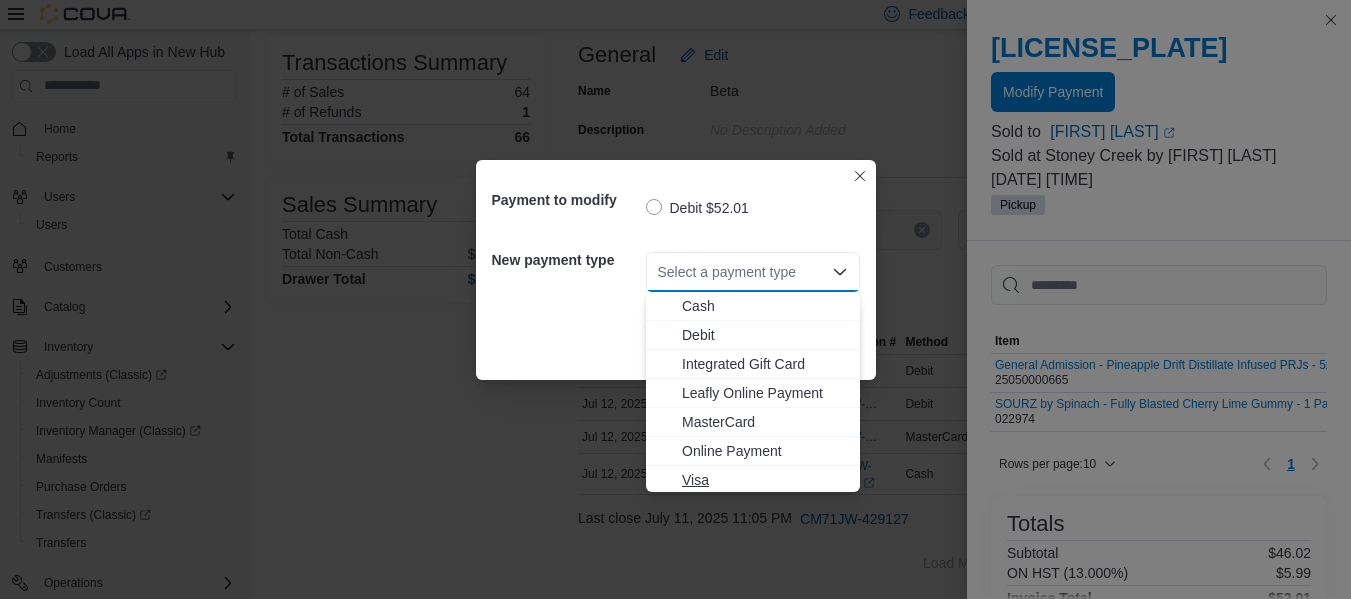 click on "Visa" at bounding box center [765, 480] 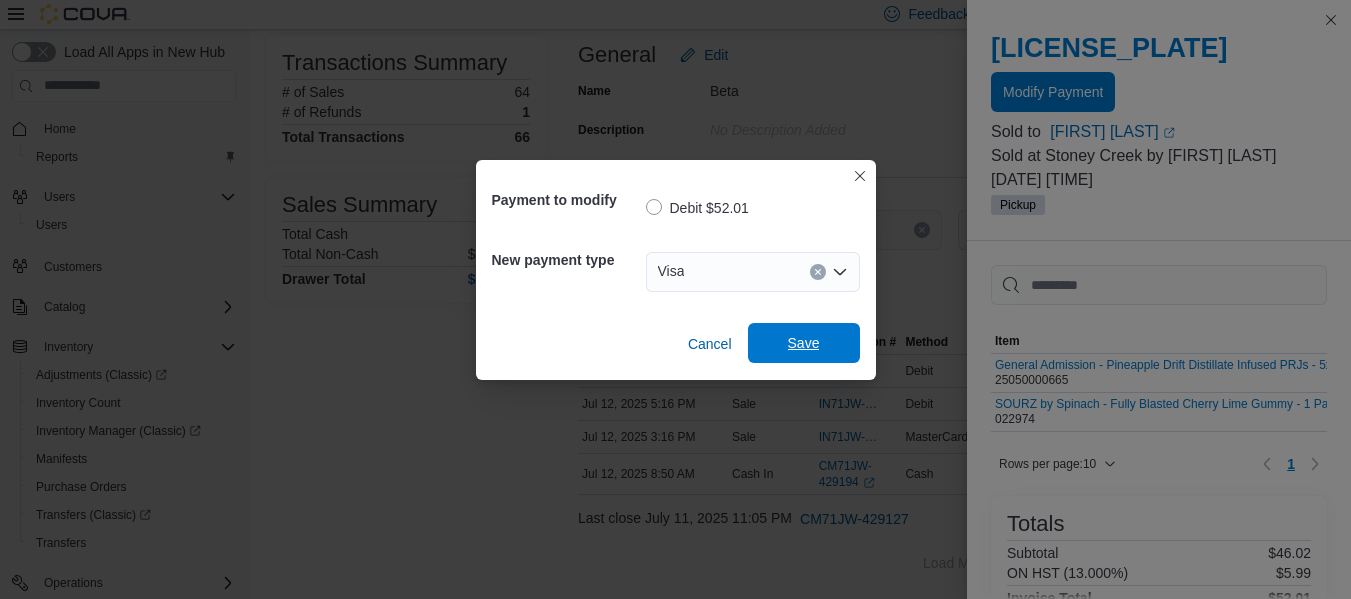 click on "Save" at bounding box center (804, 343) 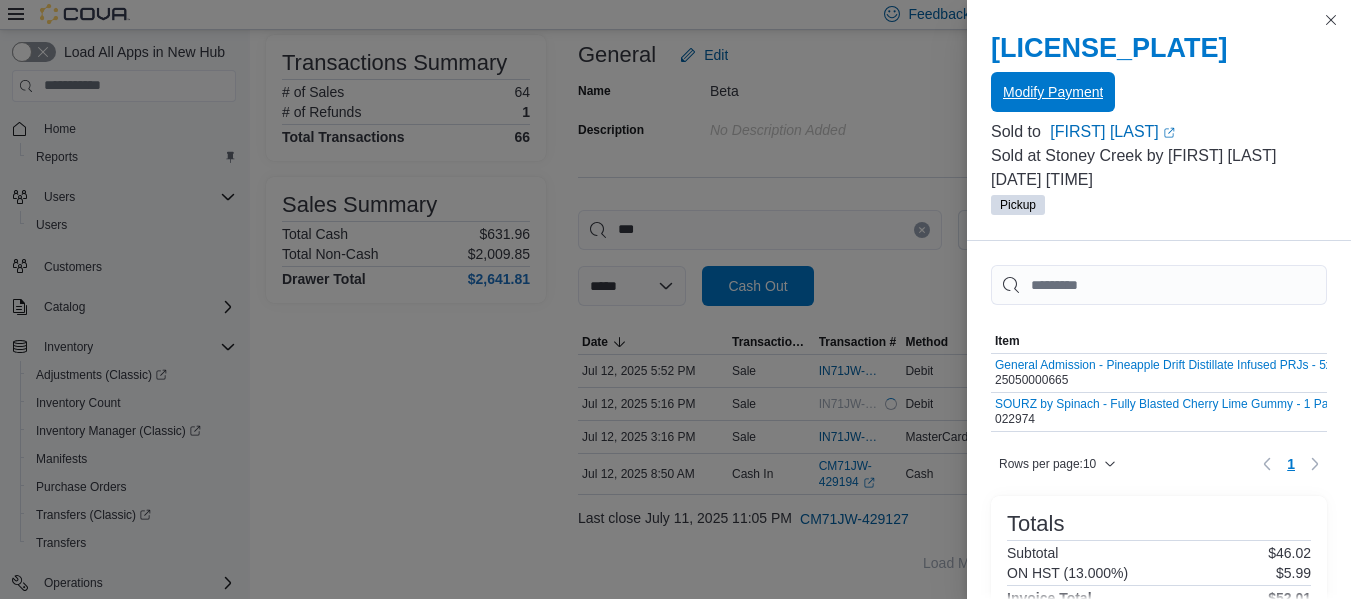 scroll, scrollTop: 0, scrollLeft: 0, axis: both 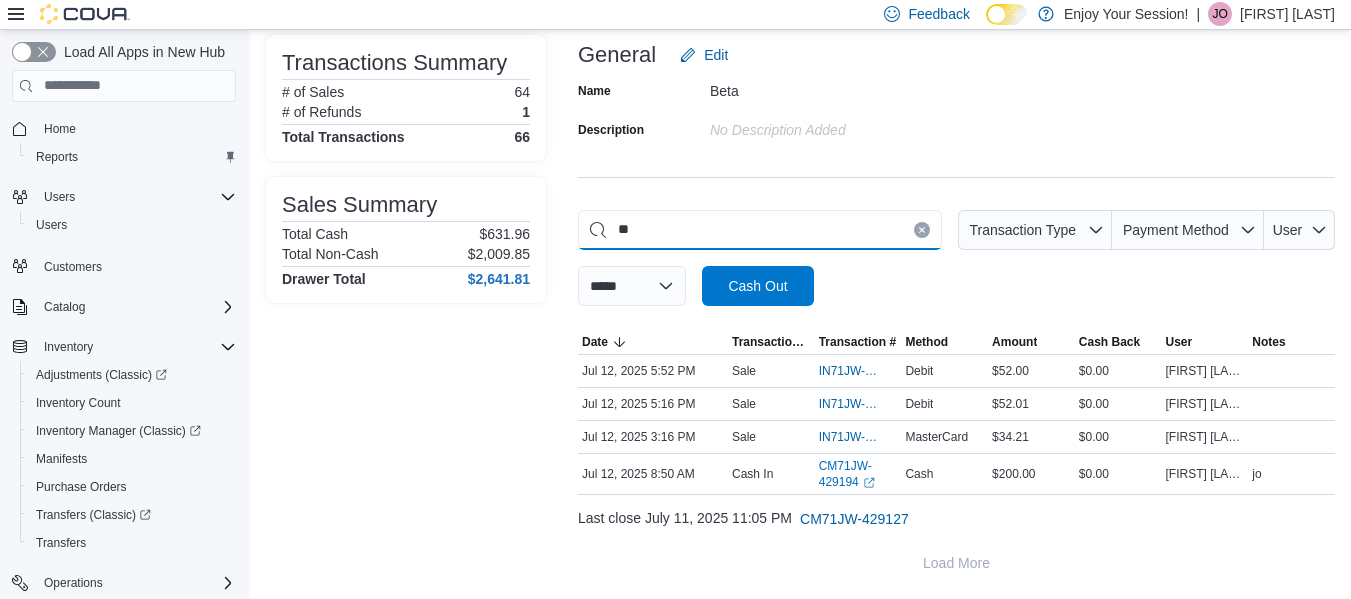 type on "*" 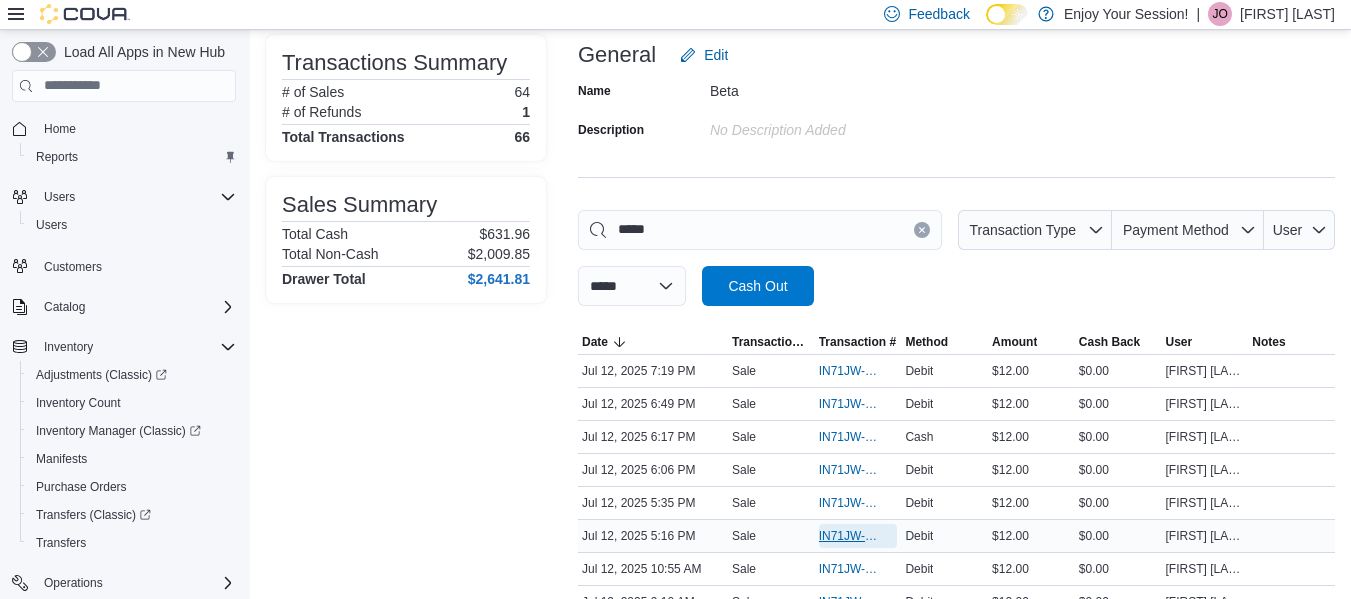 click on "IN71JW-7216112" at bounding box center (848, 536) 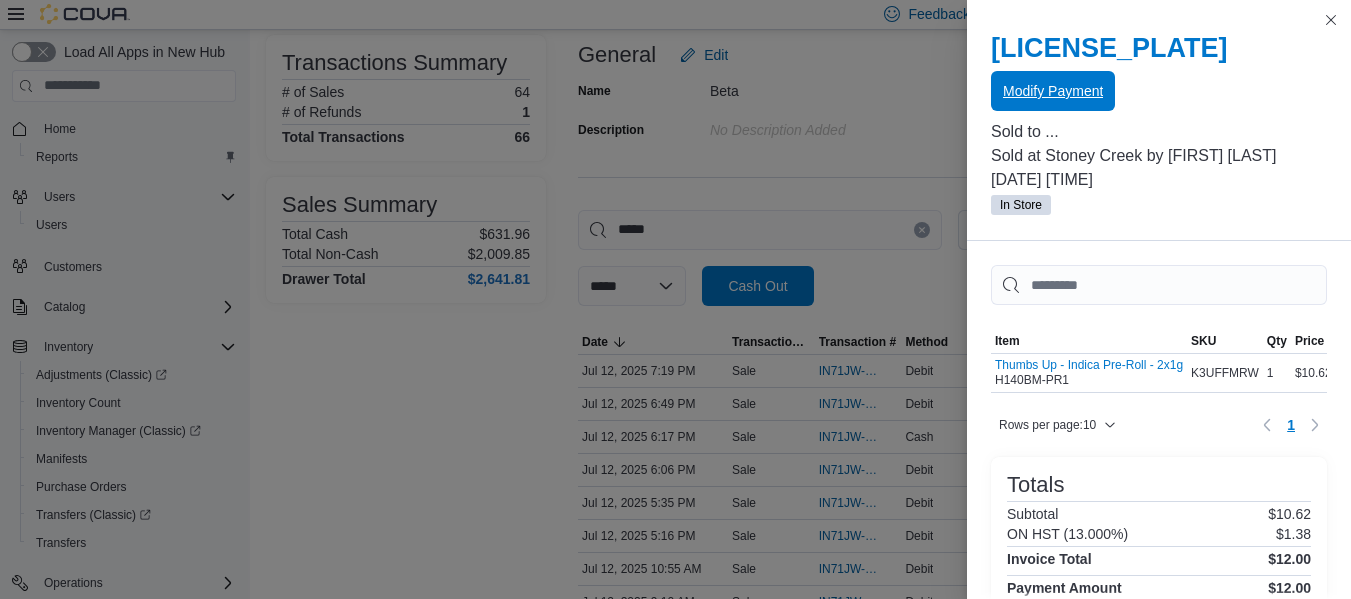 click on "Modify Payment" at bounding box center [1053, 91] 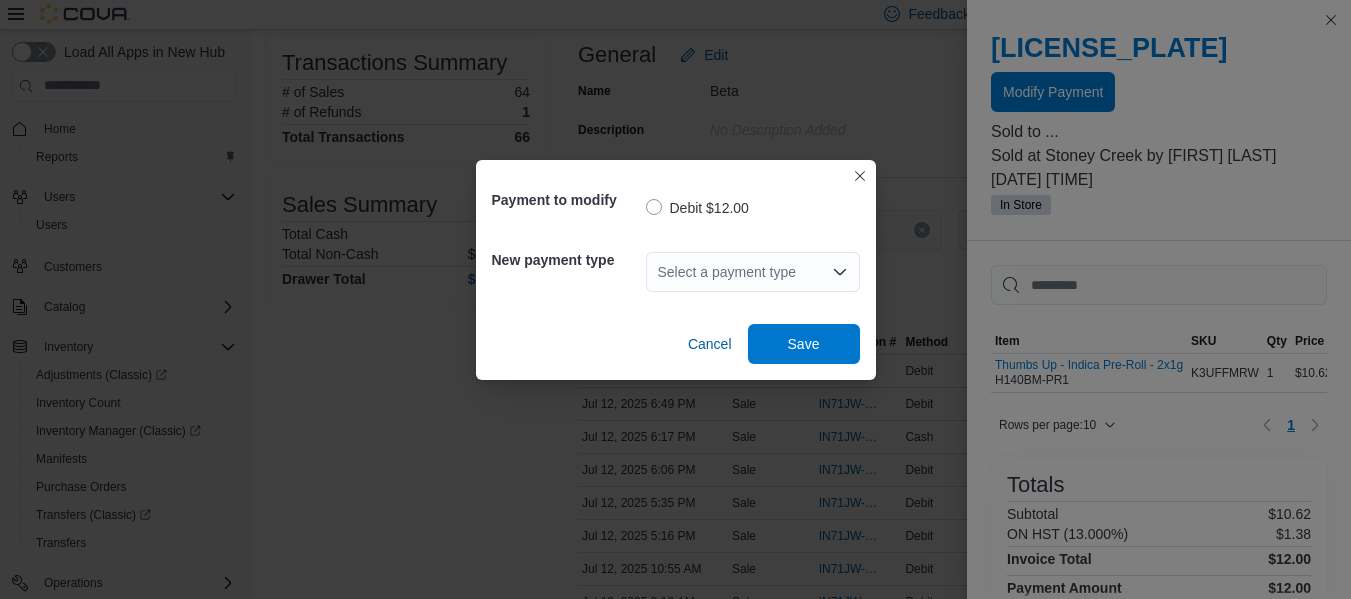click on "Select a payment type" at bounding box center [753, 272] 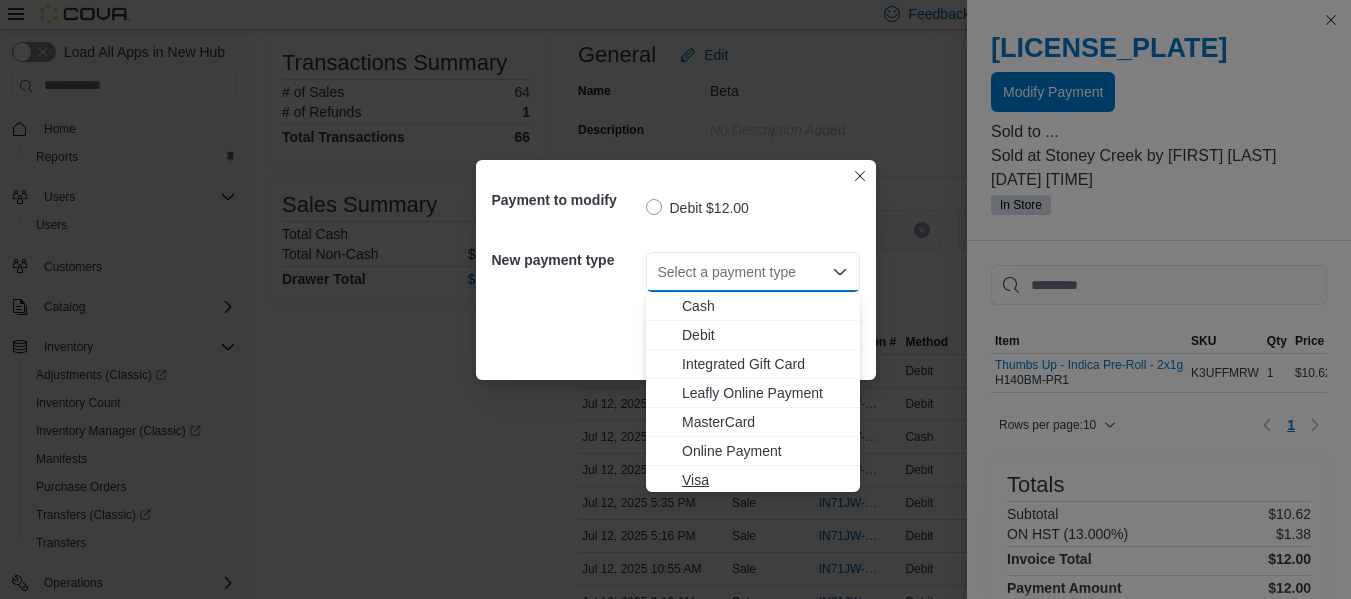 click on "Visa" at bounding box center [765, 480] 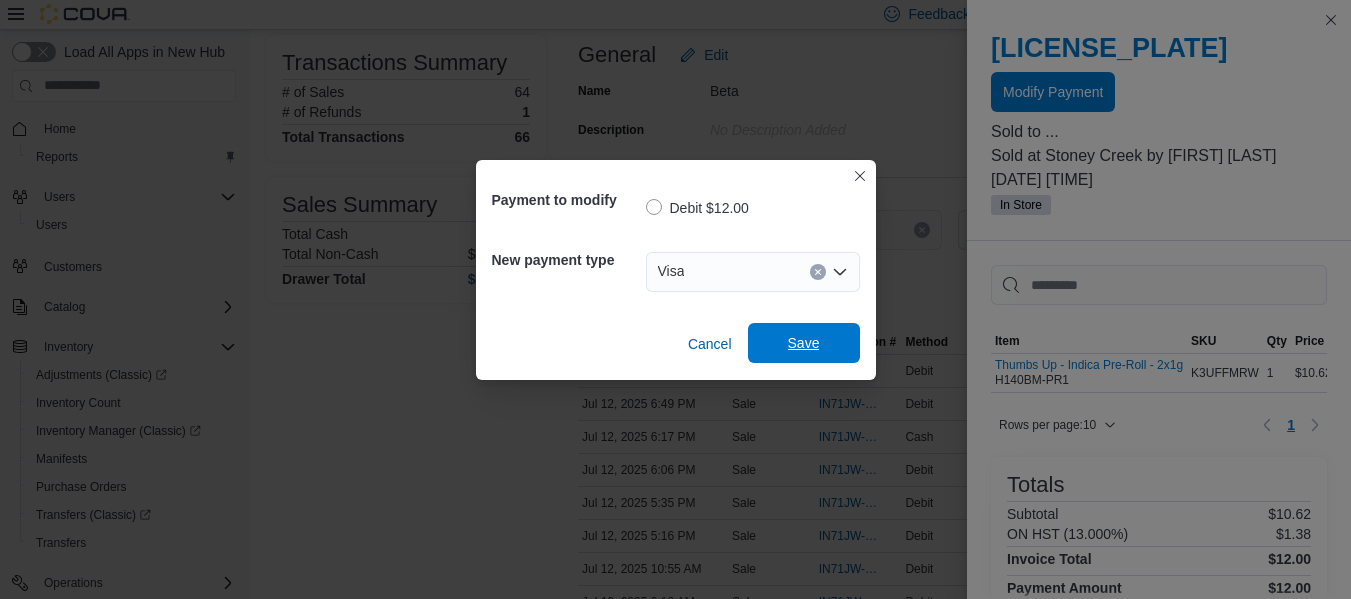click on "Save" at bounding box center [804, 343] 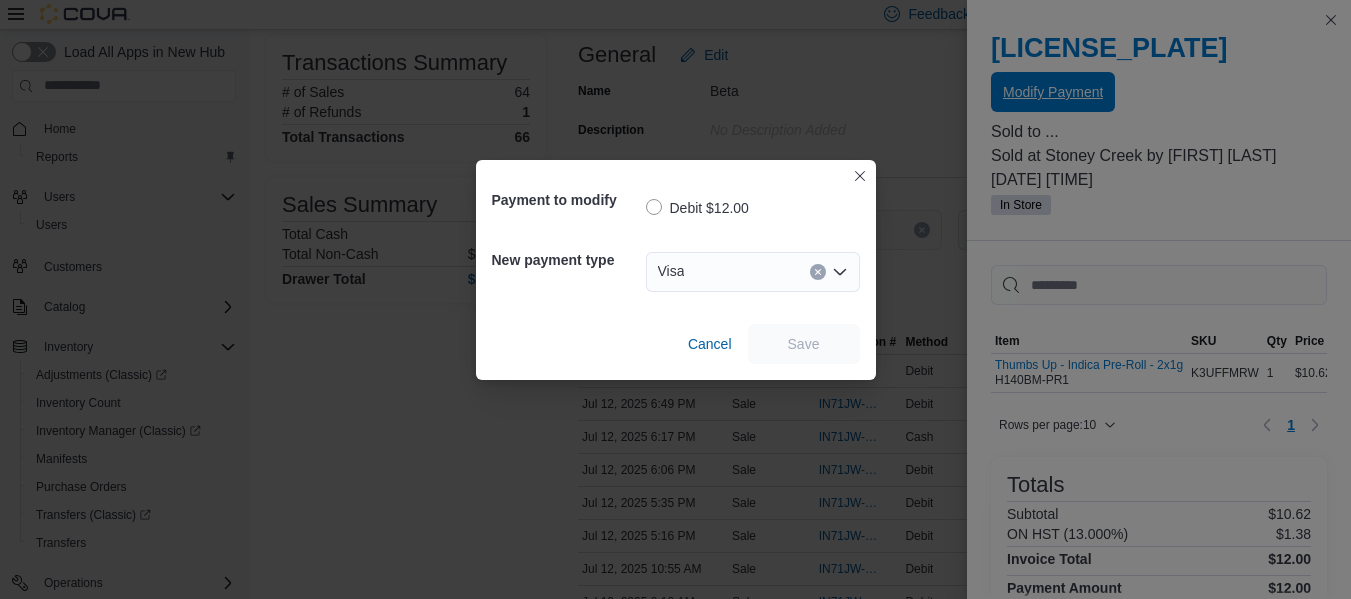 scroll, scrollTop: 0, scrollLeft: 0, axis: both 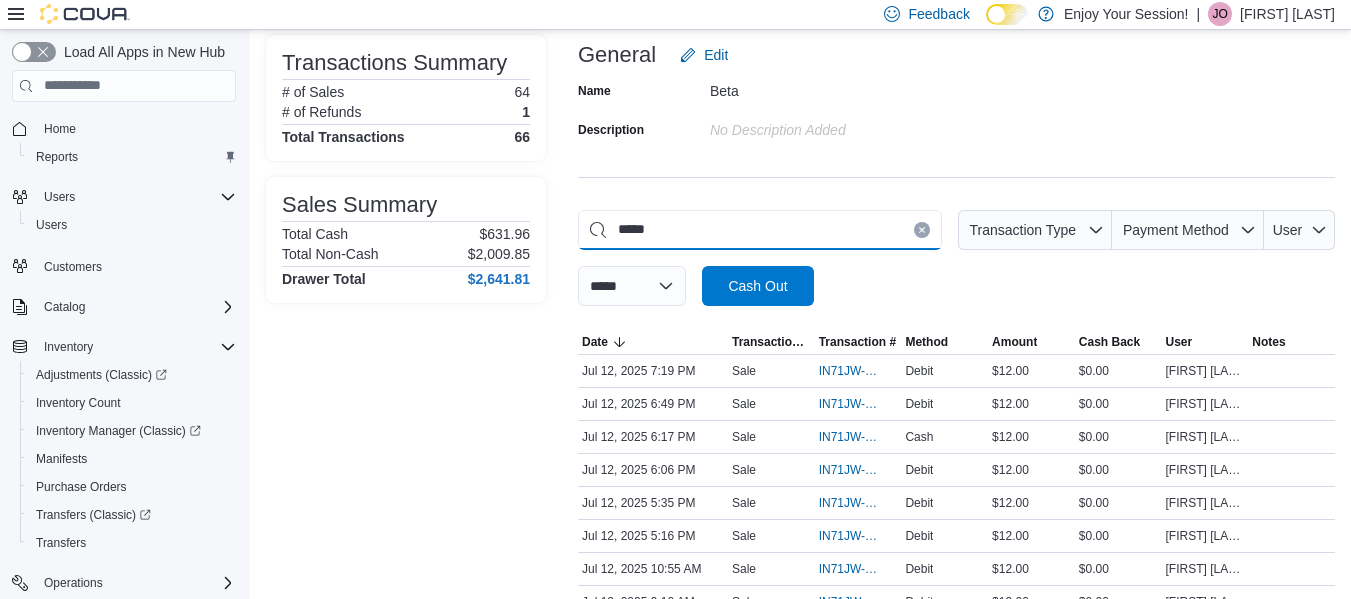 click on "*****" at bounding box center [760, 230] 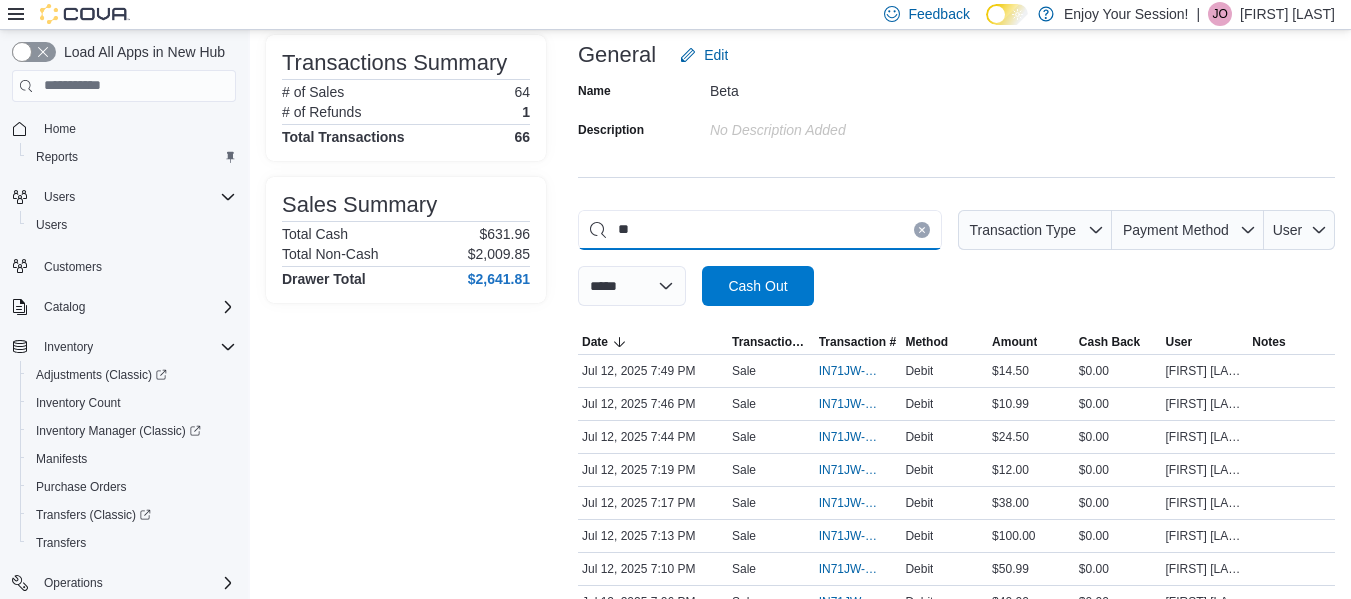 type on "*" 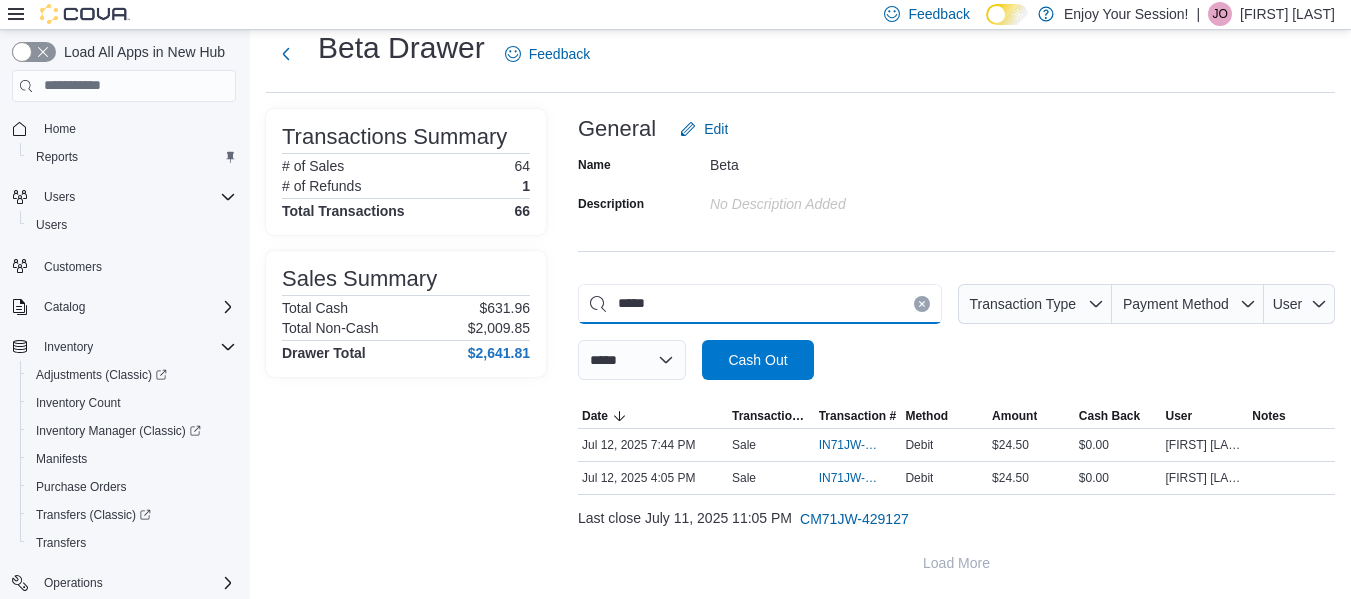 scroll, scrollTop: 54, scrollLeft: 0, axis: vertical 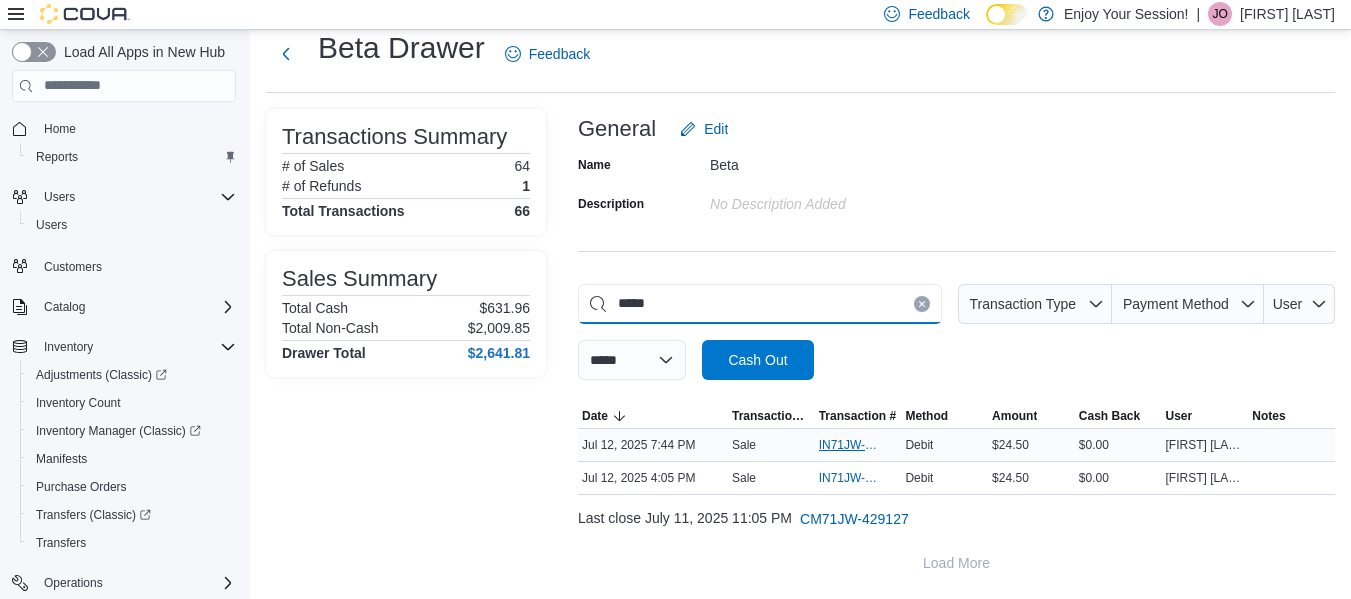 type on "*****" 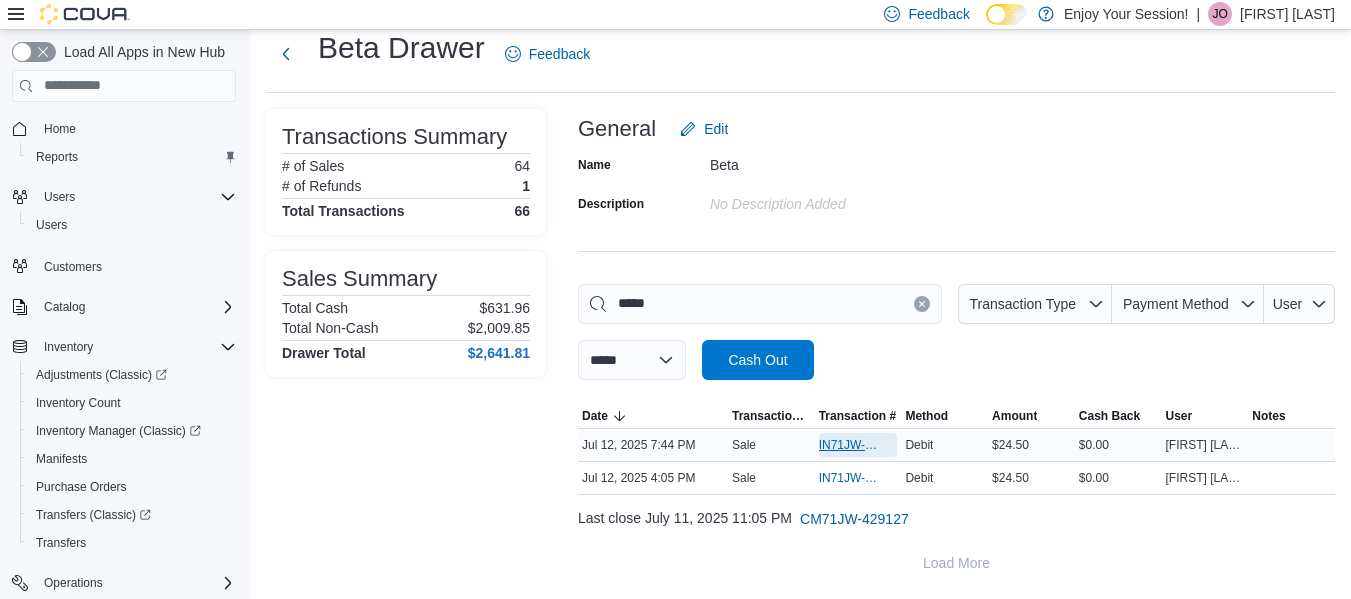 click on "IN71JW-7217103" at bounding box center (848, 445) 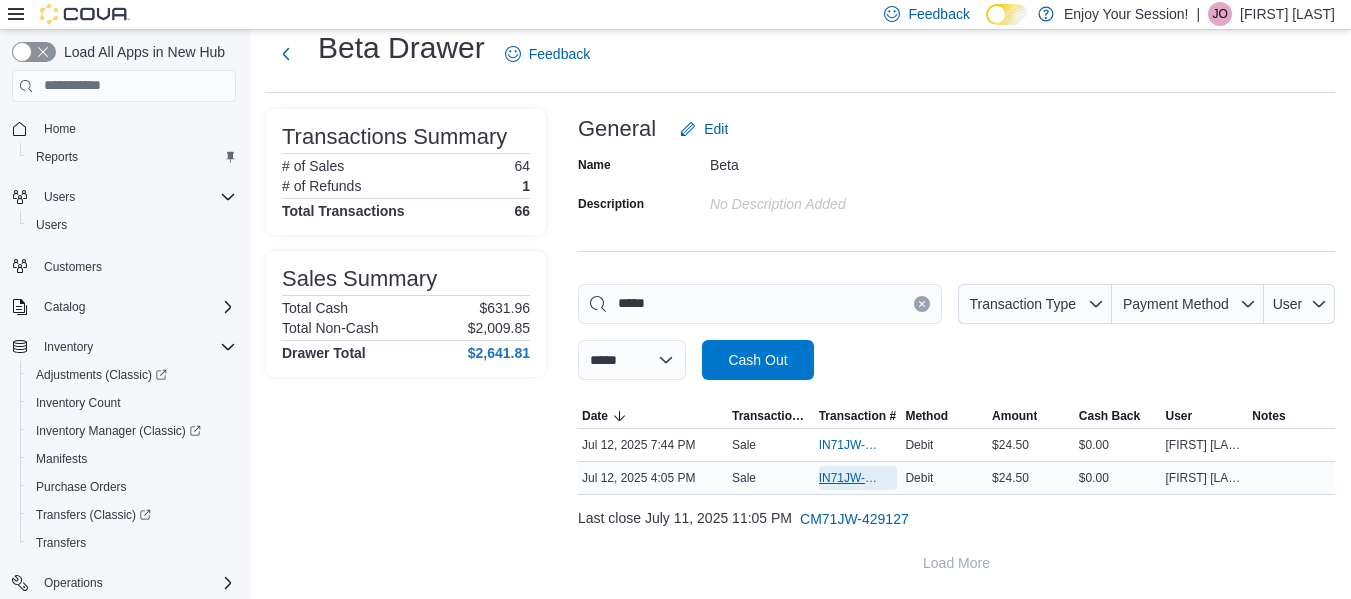 click on "IN71JW-7215620" at bounding box center (848, 478) 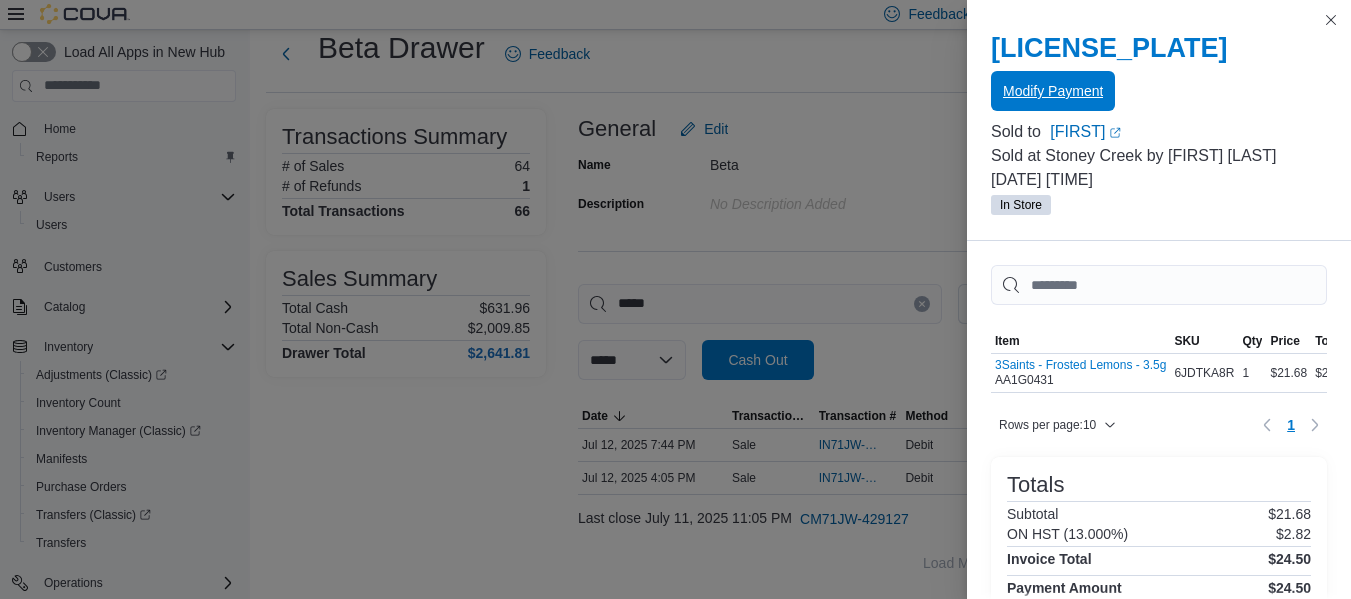 click on "Modify Payment" at bounding box center [1053, 91] 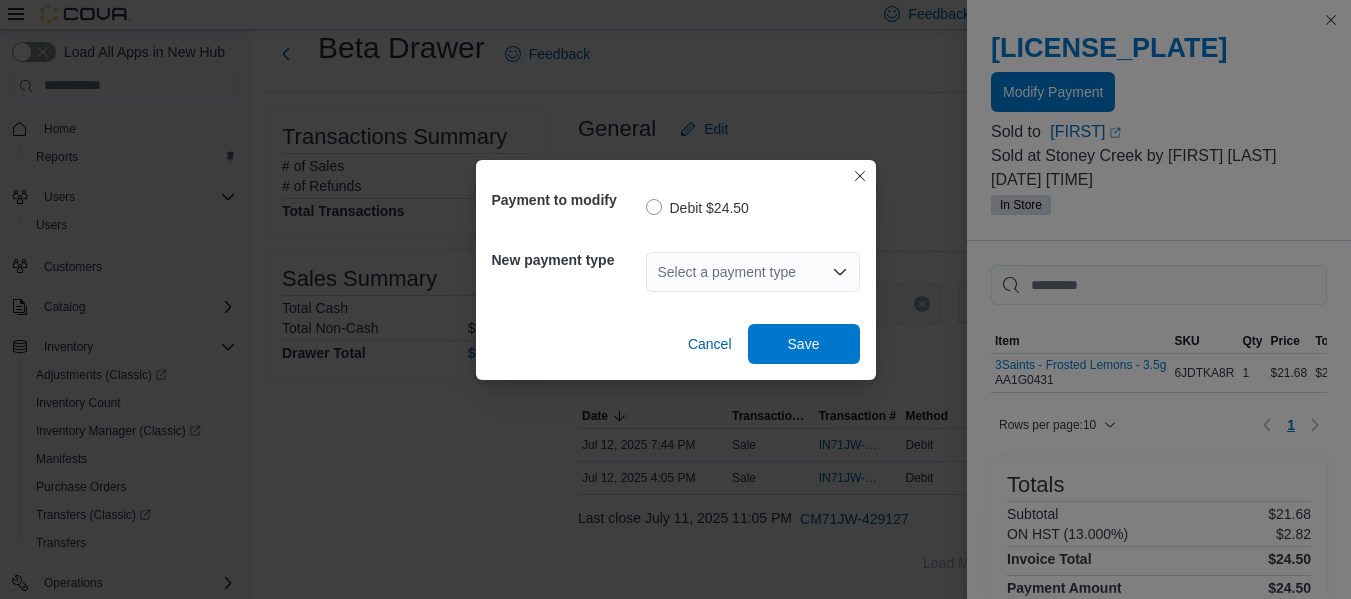 click on "Select a payment type" at bounding box center [753, 272] 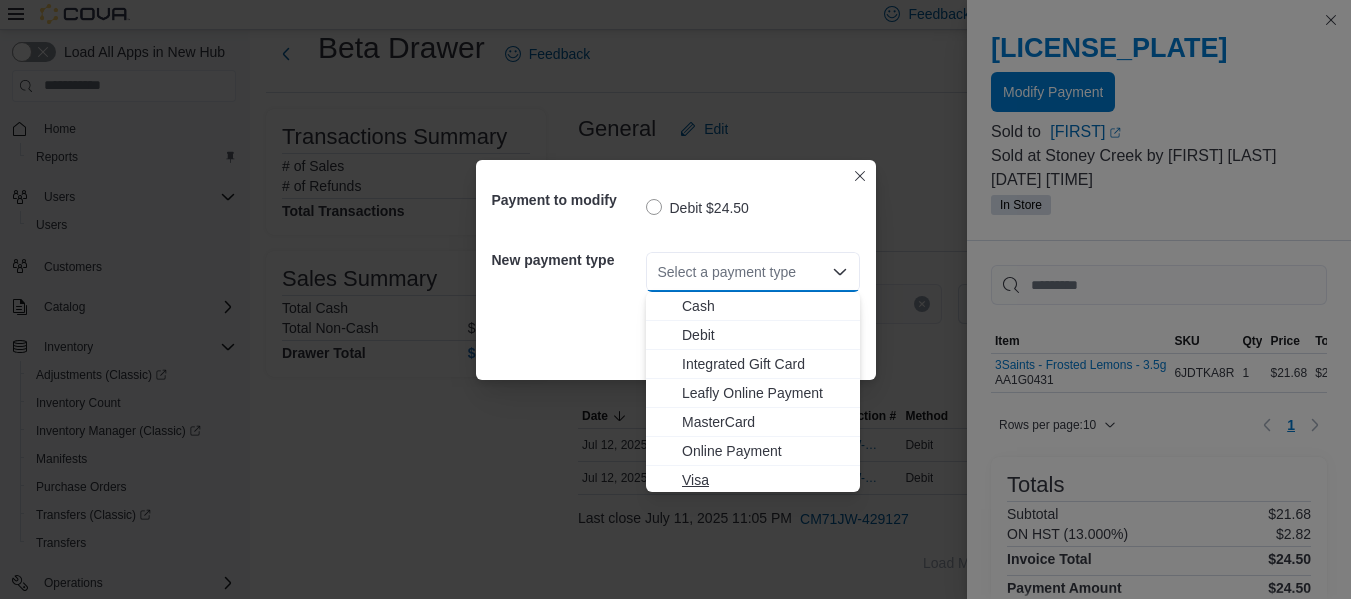 click on "Visa" at bounding box center (765, 480) 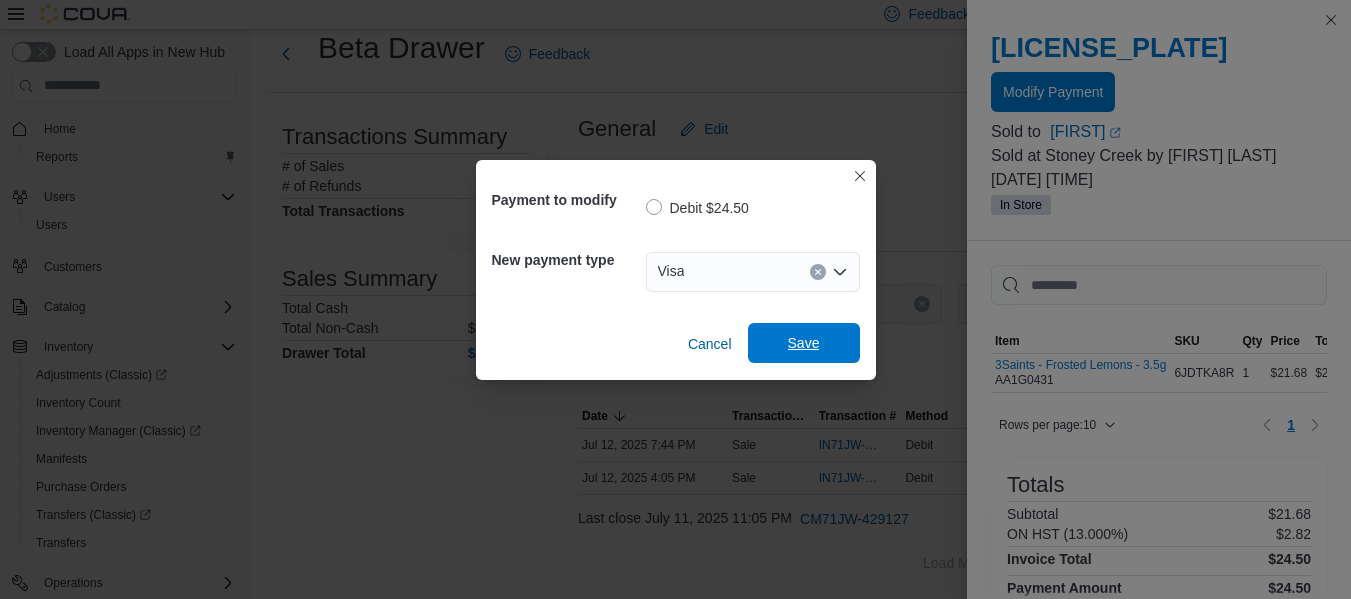 click on "Save" at bounding box center (804, 343) 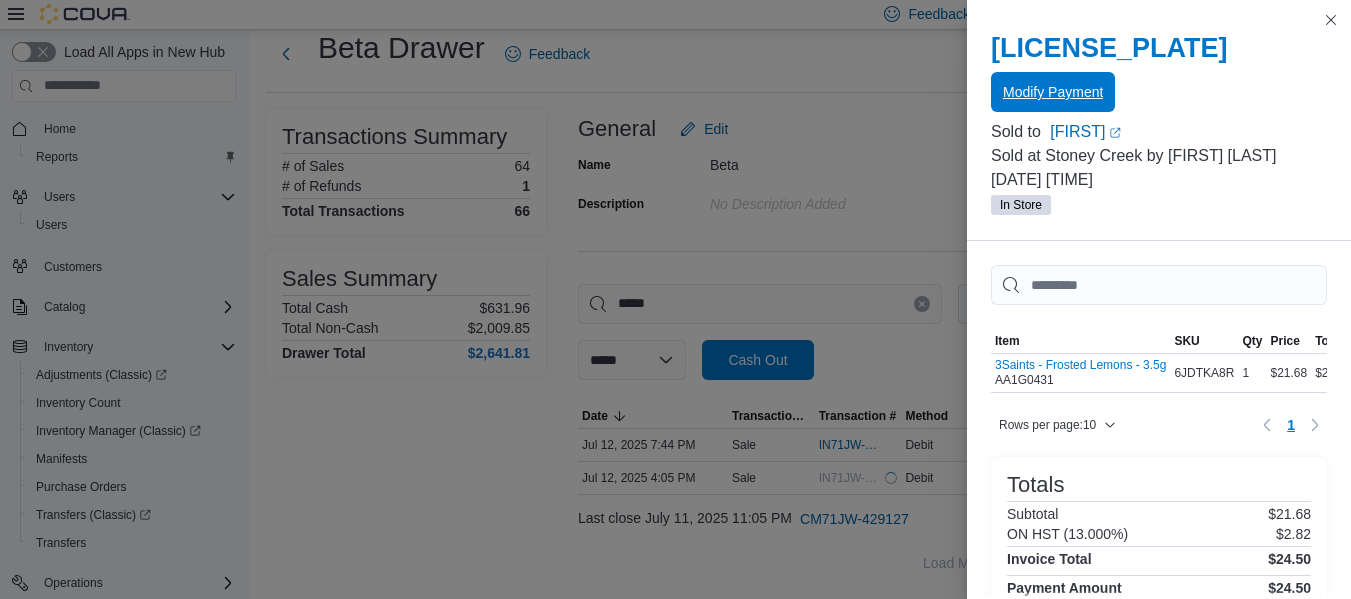 scroll, scrollTop: 0, scrollLeft: 0, axis: both 